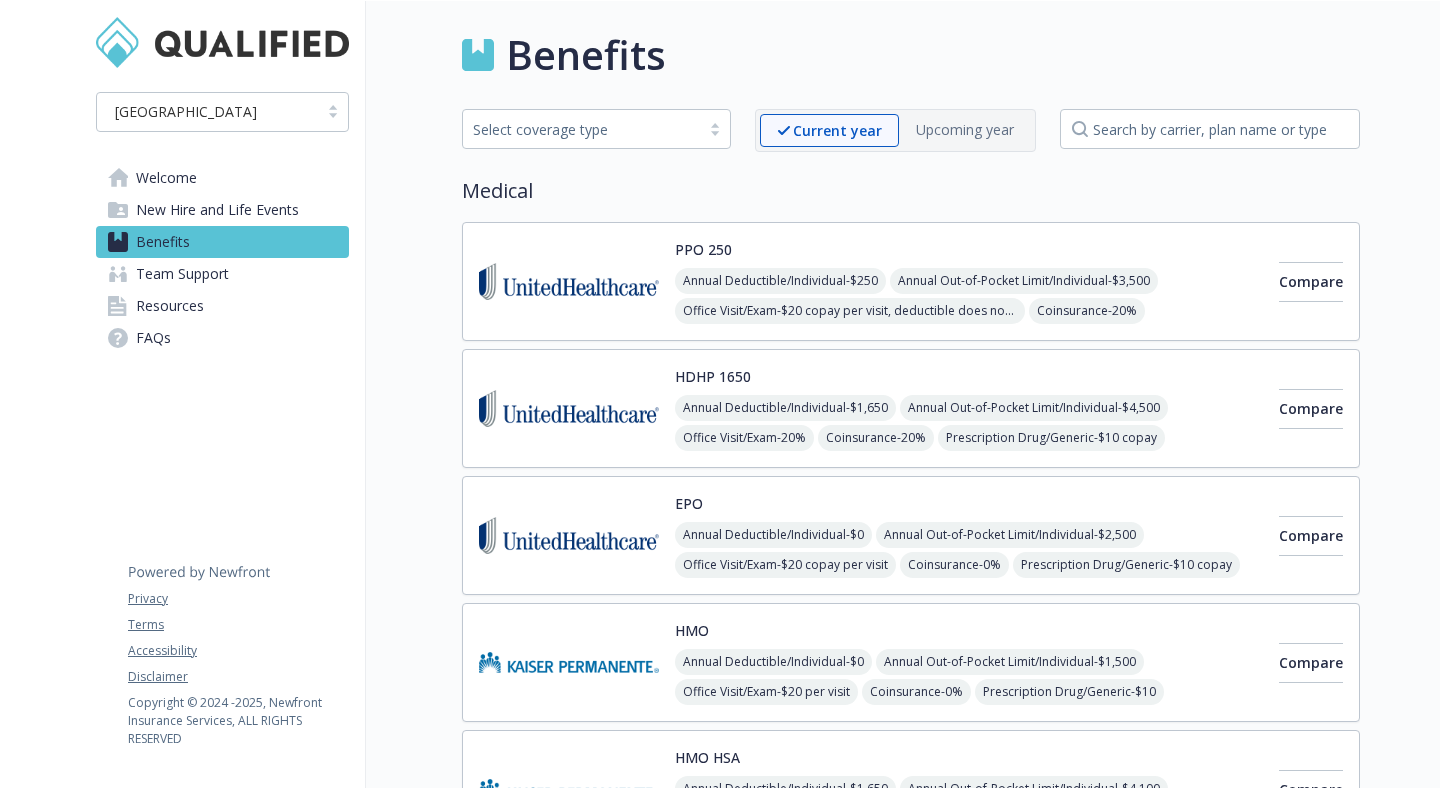 scroll, scrollTop: 0, scrollLeft: 0, axis: both 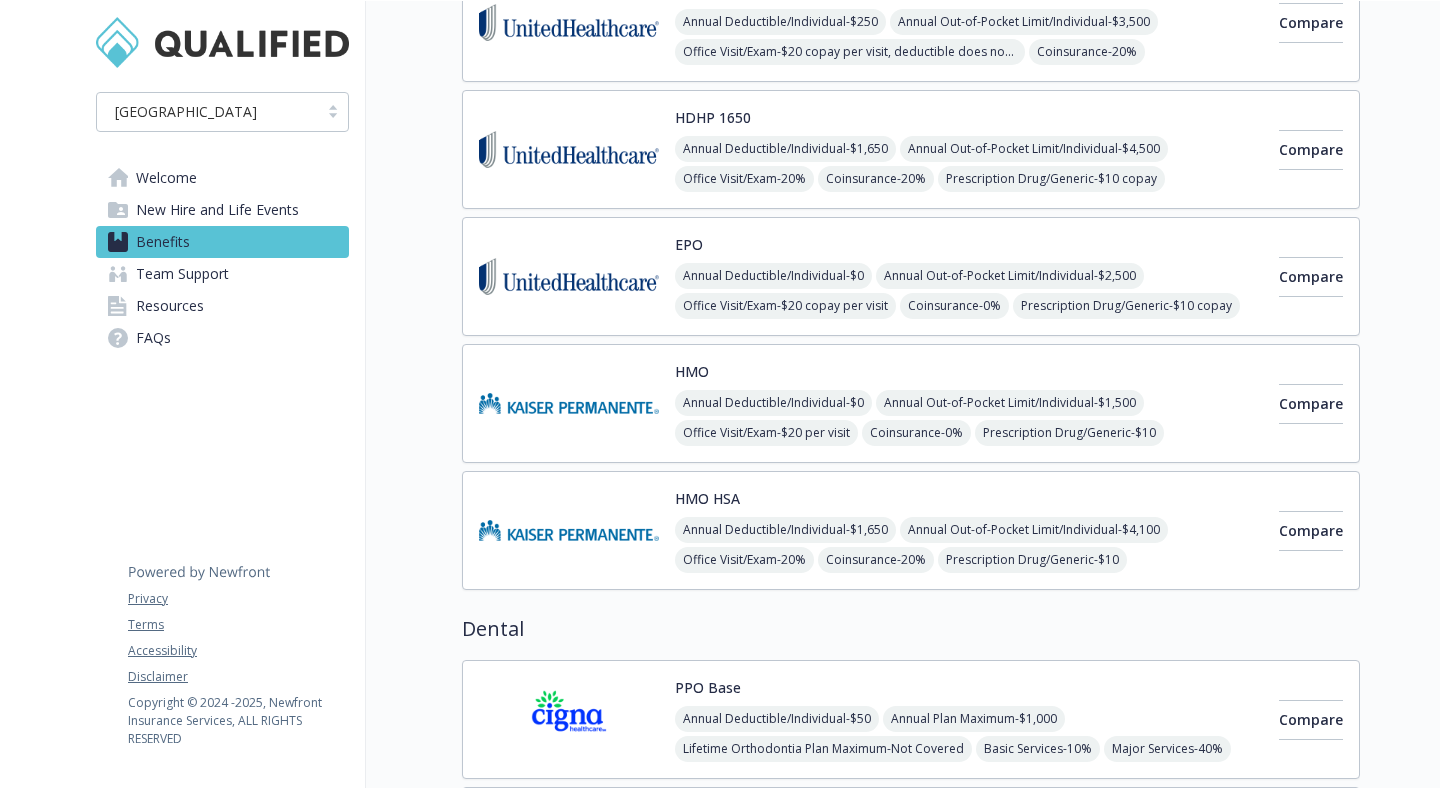 click at bounding box center (569, 149) 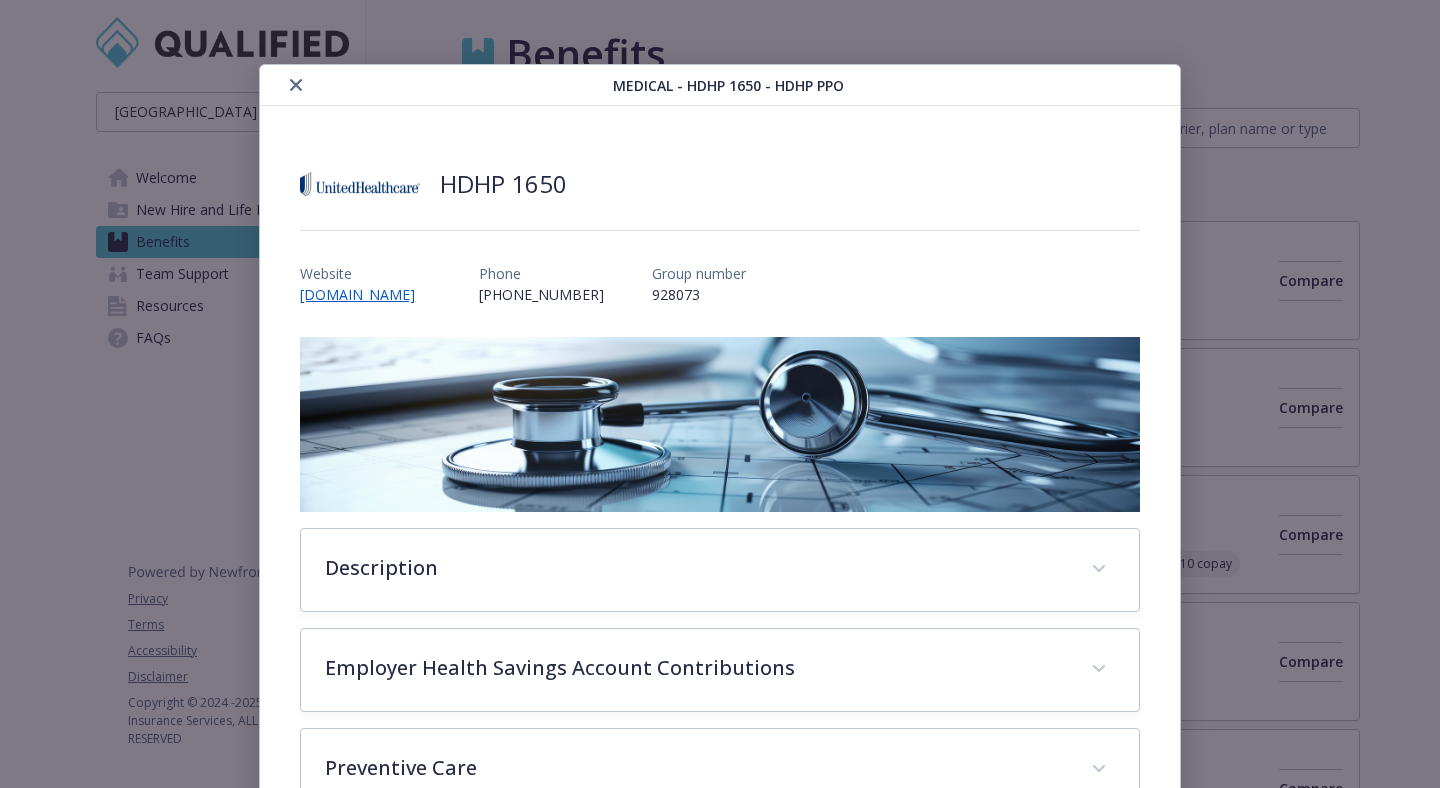 scroll, scrollTop: 259, scrollLeft: 0, axis: vertical 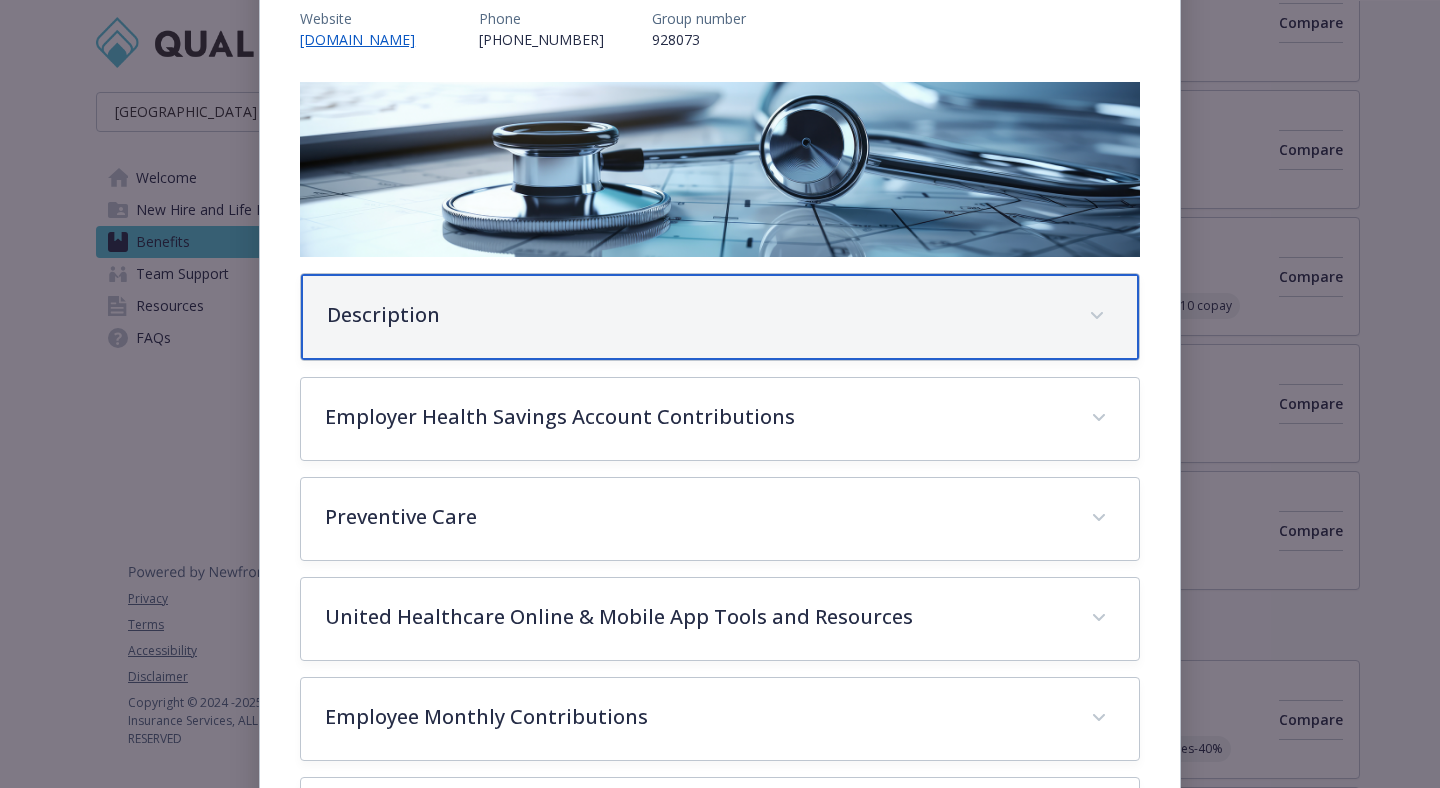 click on "Description" at bounding box center (720, 317) 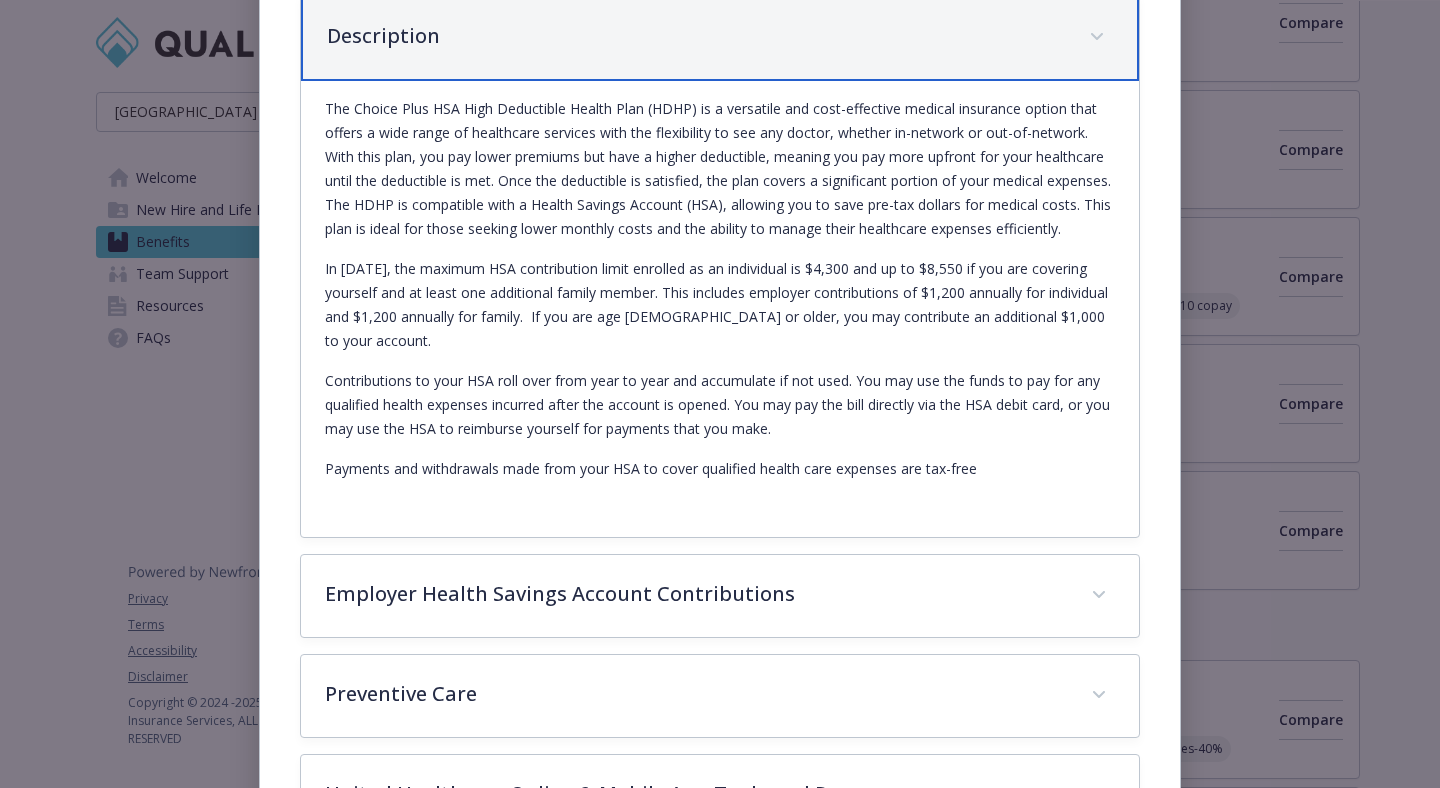 scroll, scrollTop: 538, scrollLeft: 0, axis: vertical 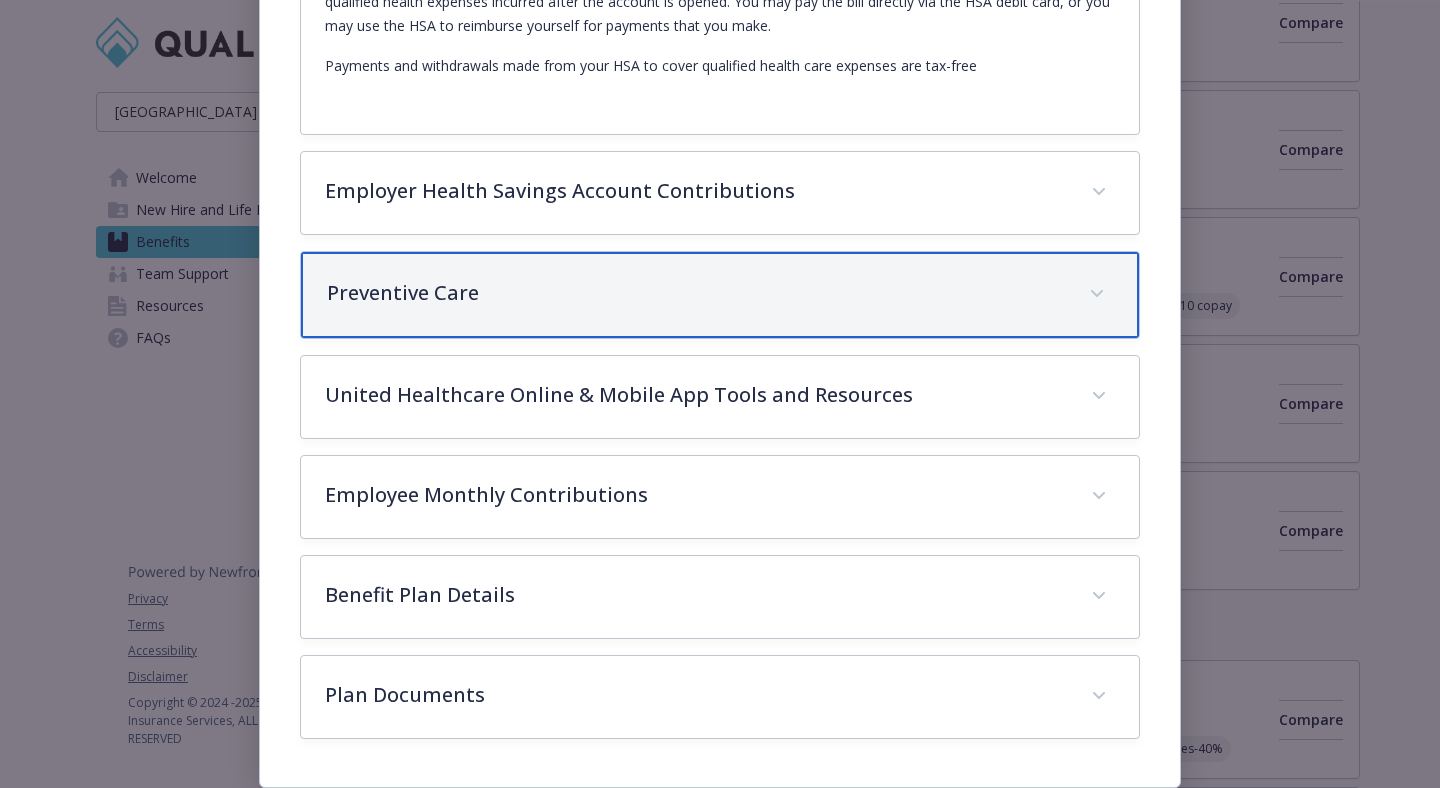 click on "Preventive Care" at bounding box center [696, 293] 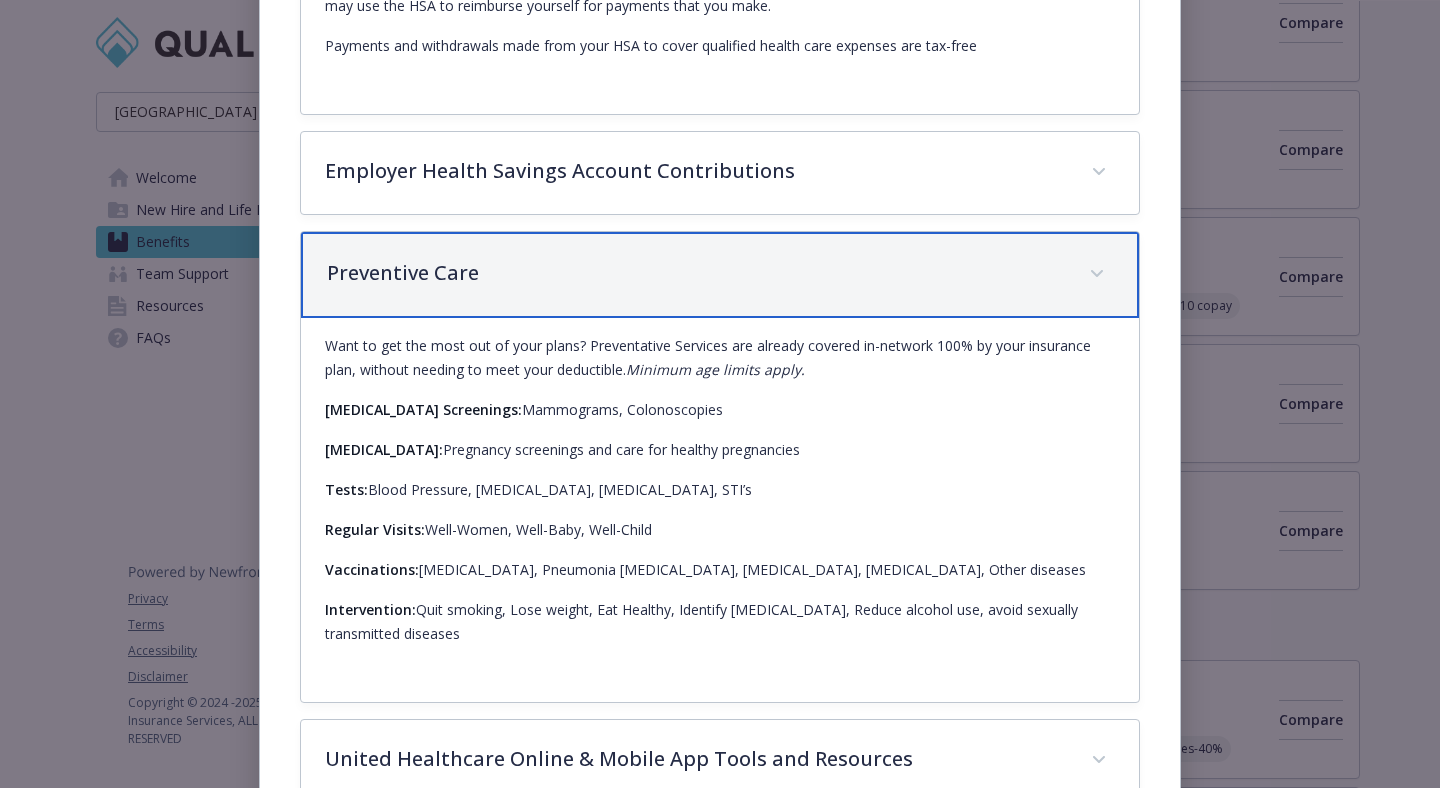 click on "Preventive Care" at bounding box center [720, 275] 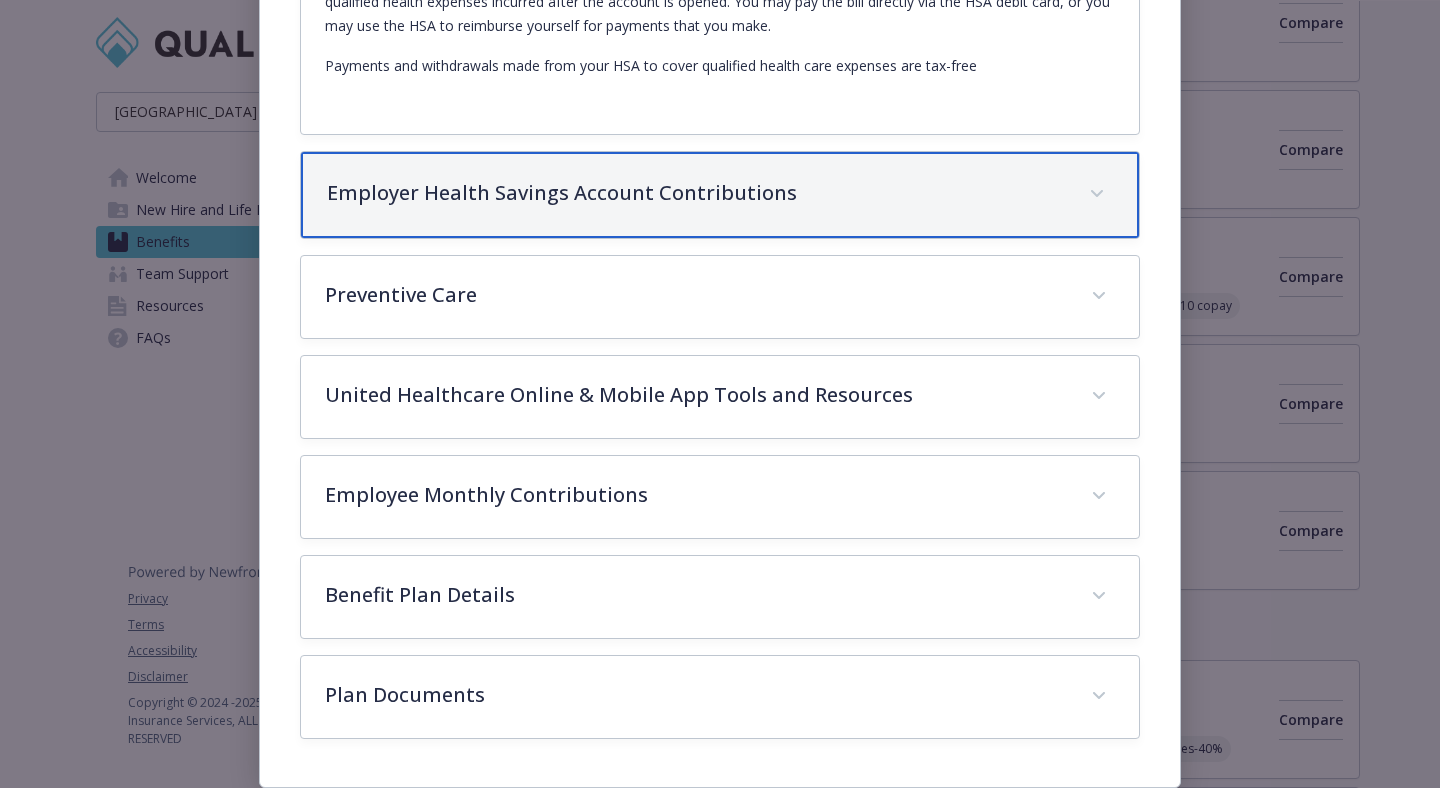 click on "Employer Health Savings Account Contributions" at bounding box center (720, 195) 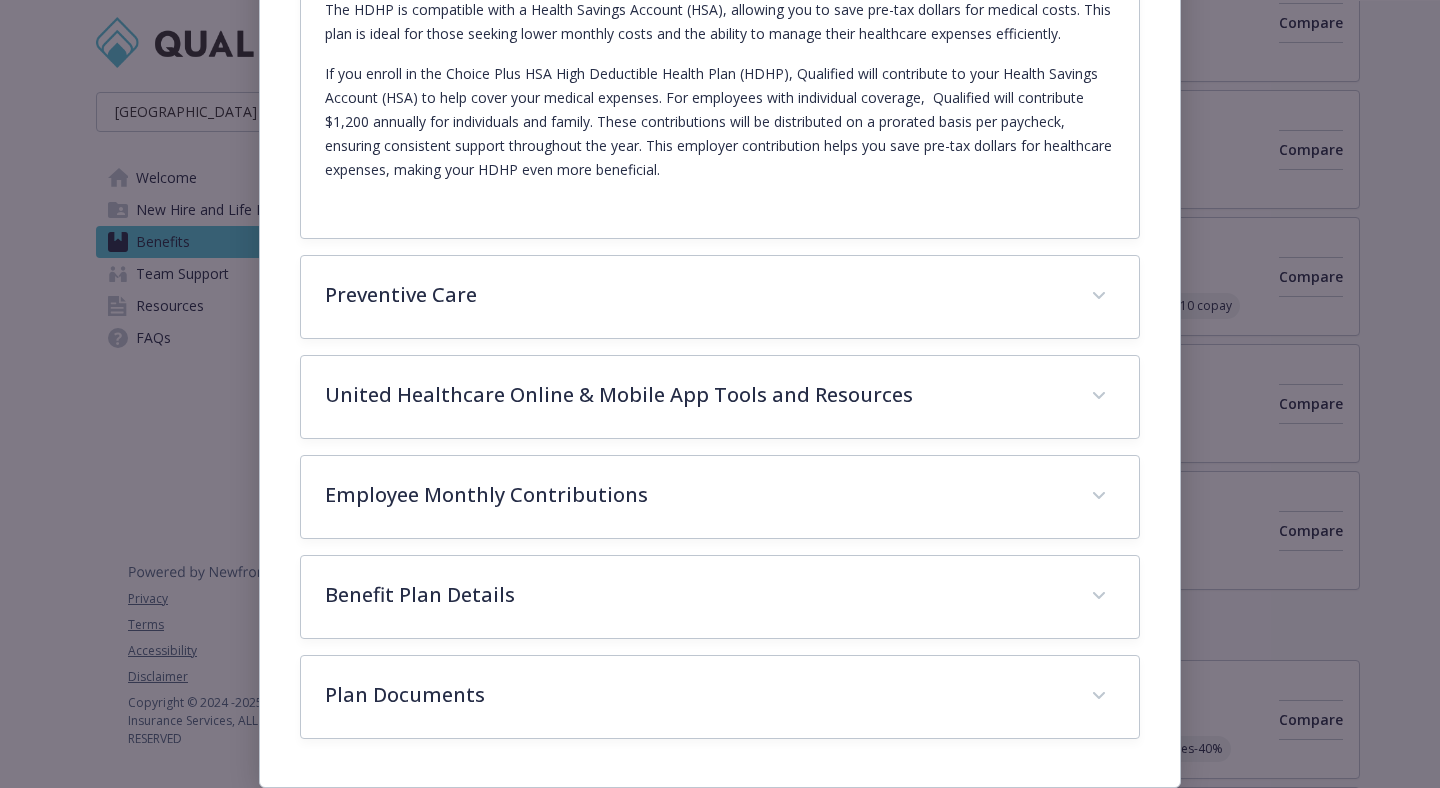 scroll, scrollTop: 1333, scrollLeft: 0, axis: vertical 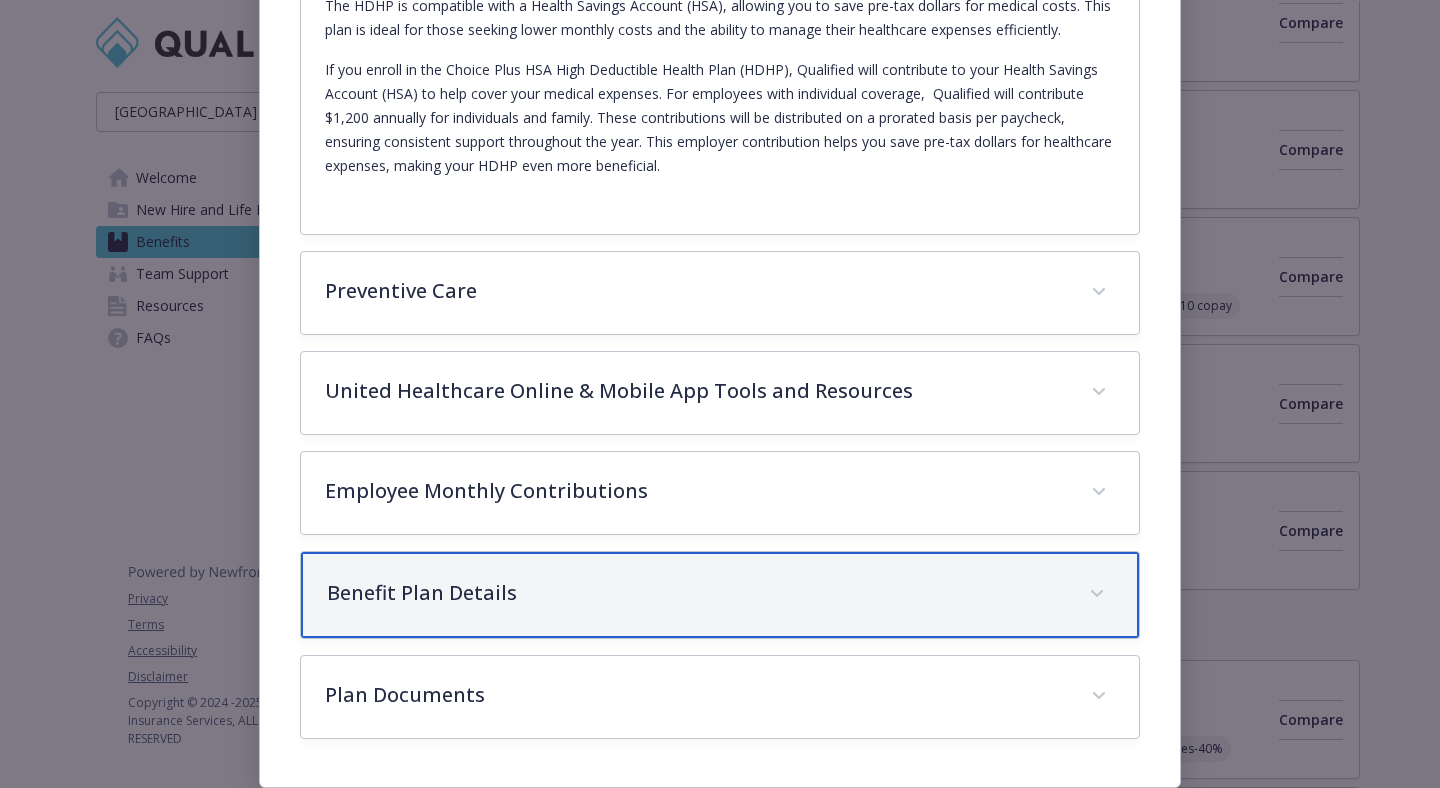 click on "Benefit Plan Details" at bounding box center [696, 593] 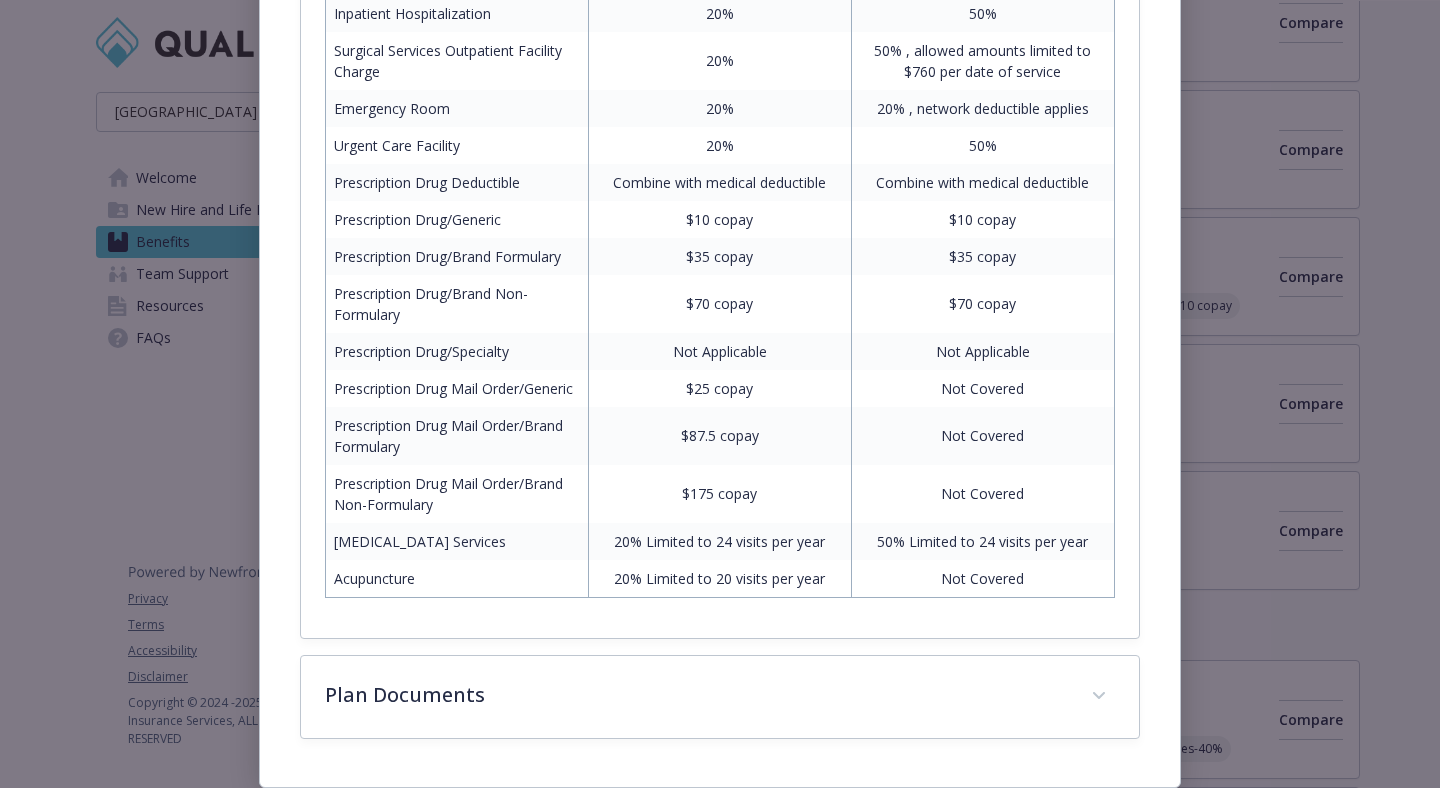 scroll, scrollTop: 2385, scrollLeft: 0, axis: vertical 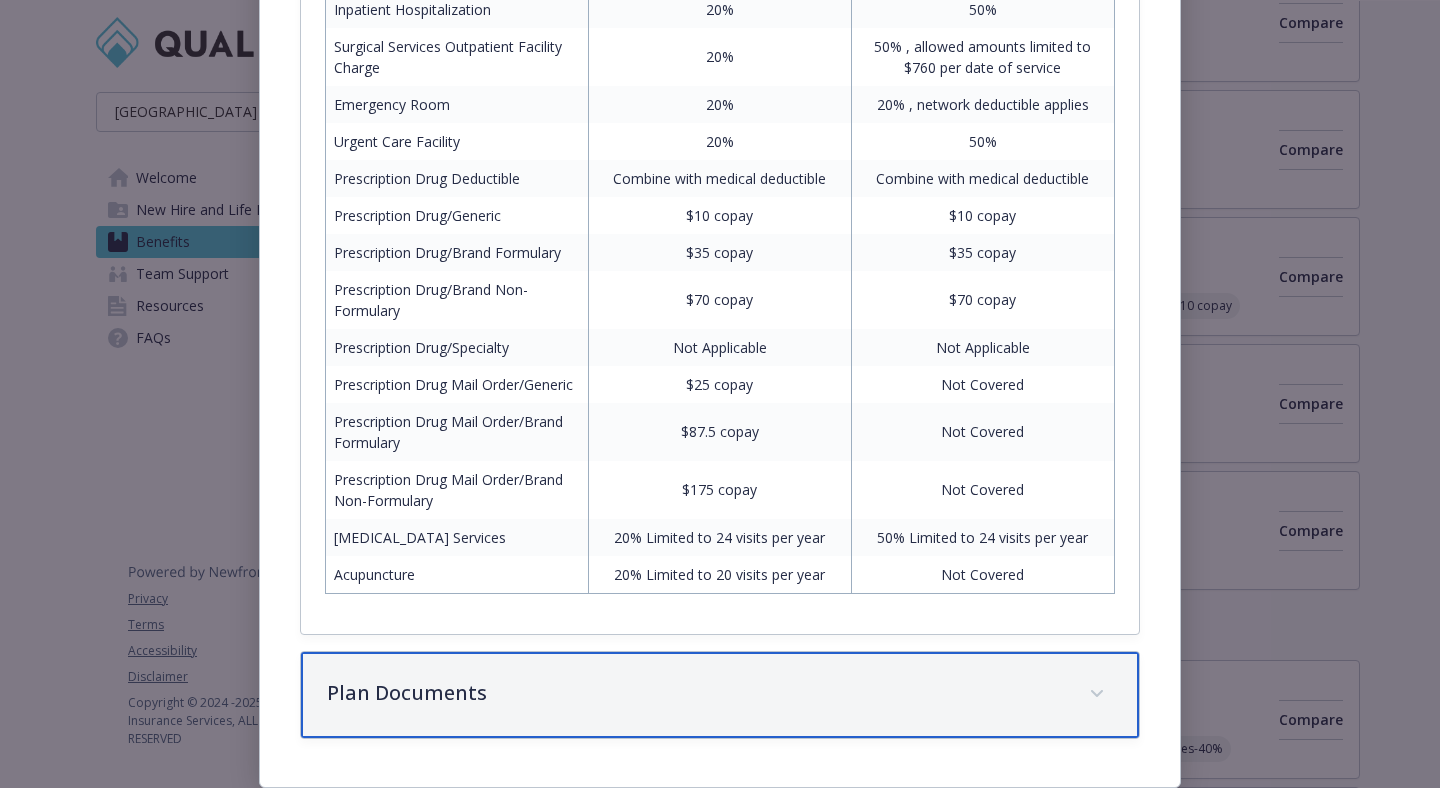 click on "Plan Documents" at bounding box center [720, 695] 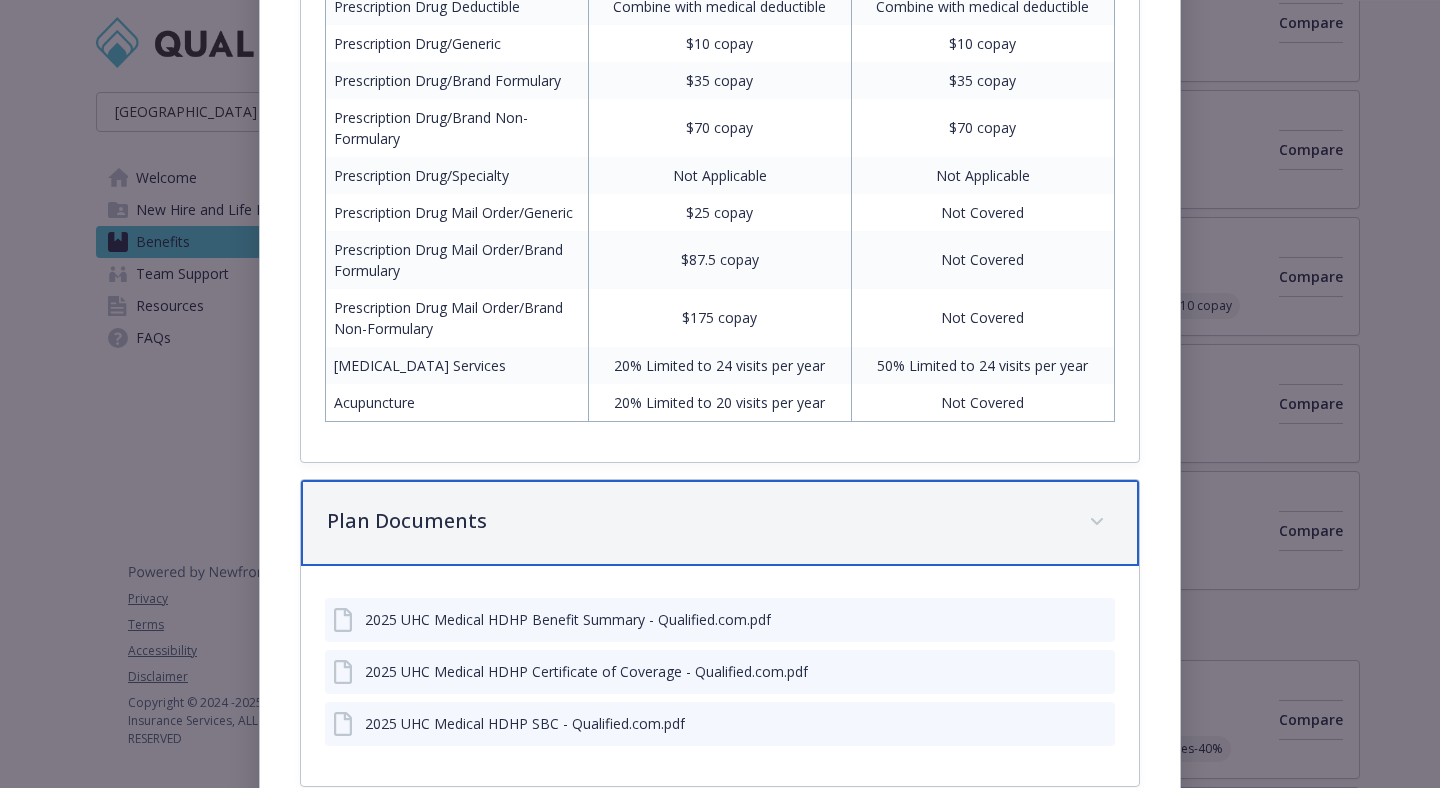 scroll, scrollTop: 2605, scrollLeft: 0, axis: vertical 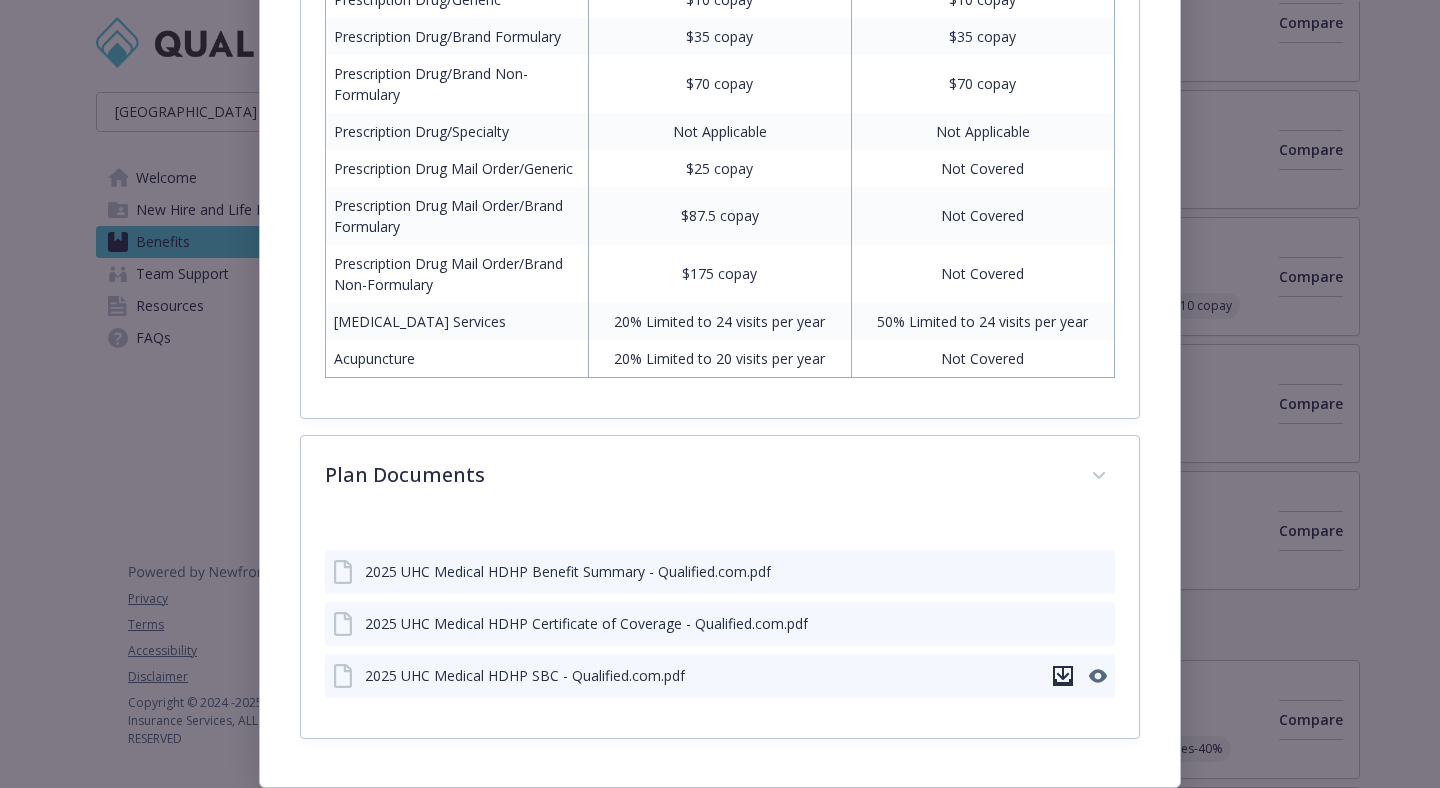 click 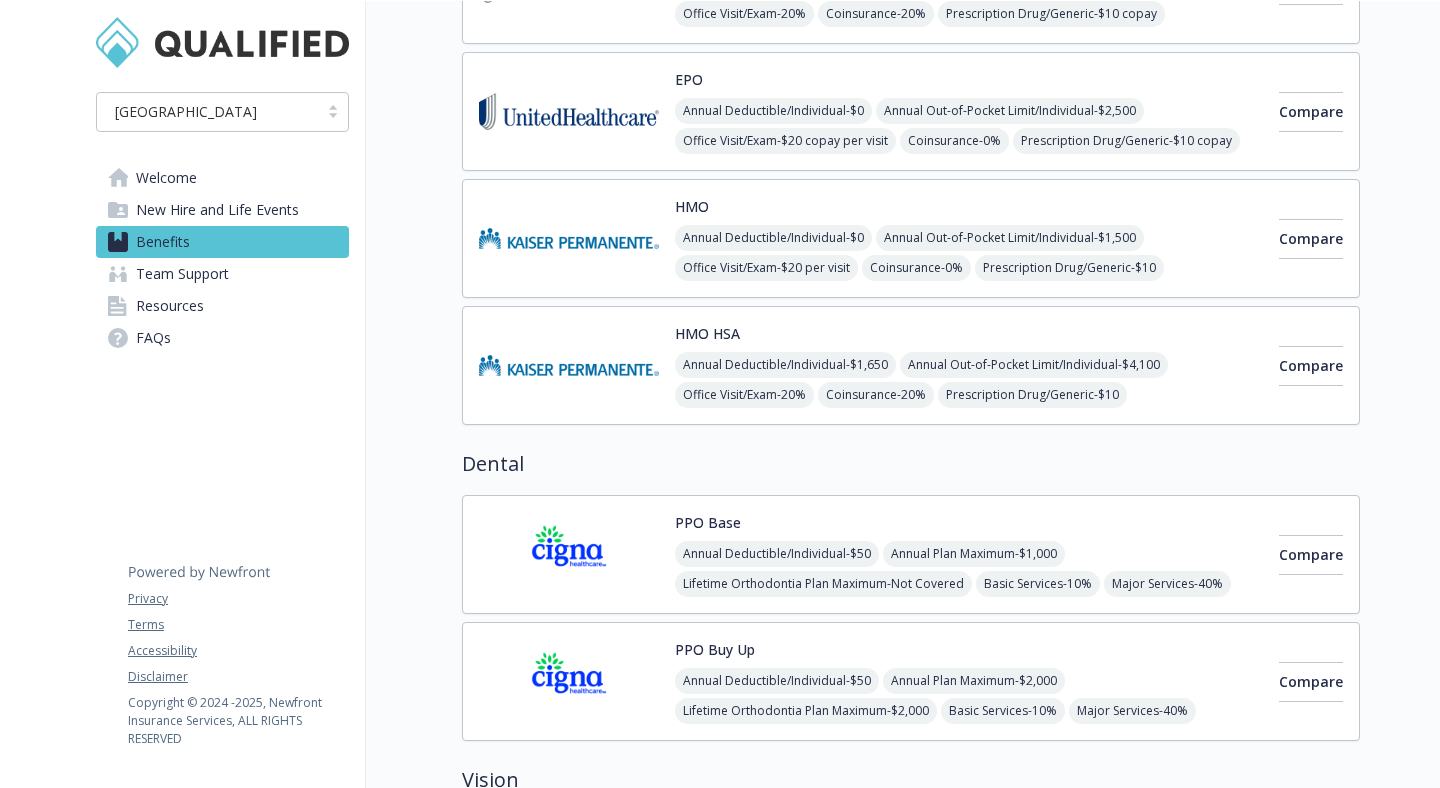 scroll, scrollTop: 396, scrollLeft: 0, axis: vertical 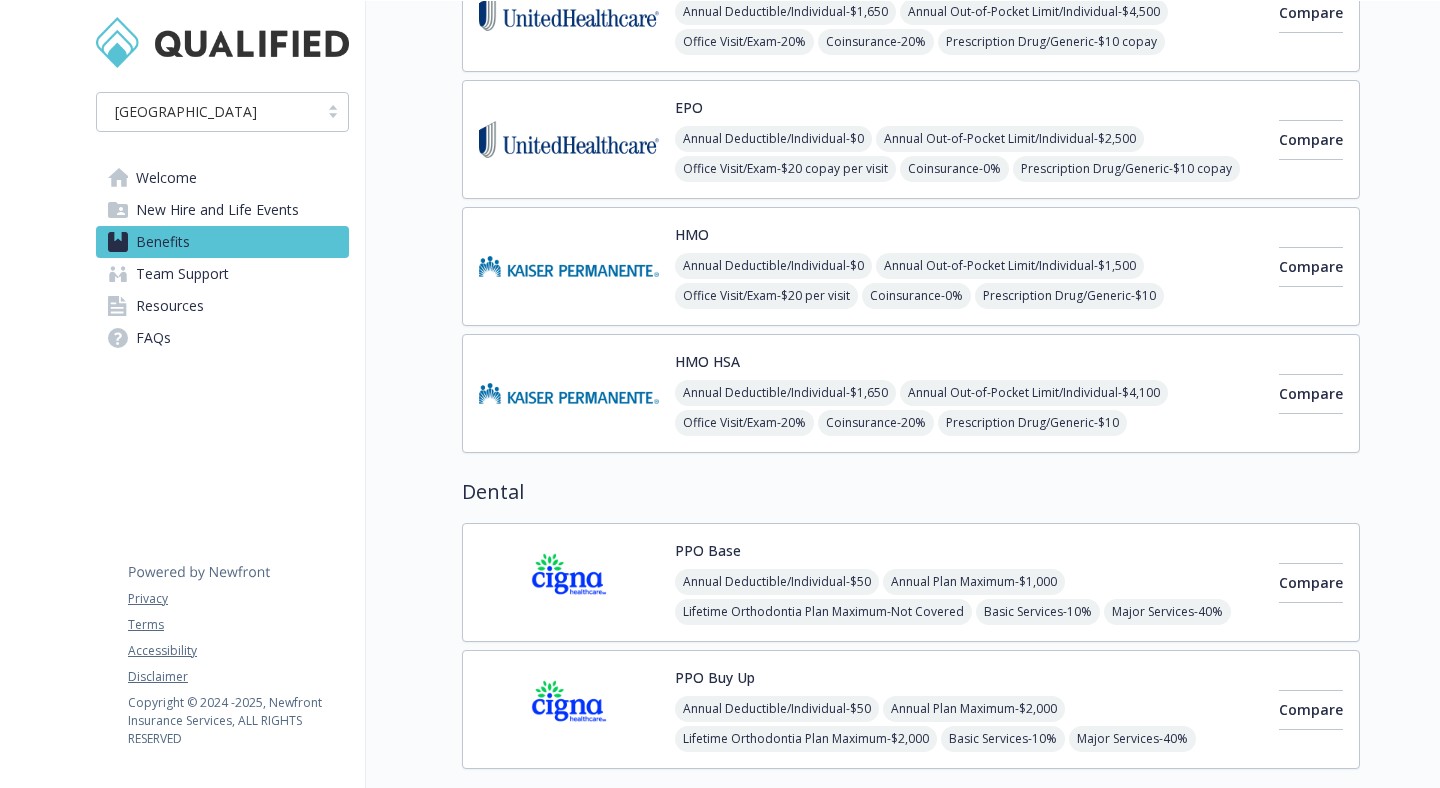 click at bounding box center (569, 393) 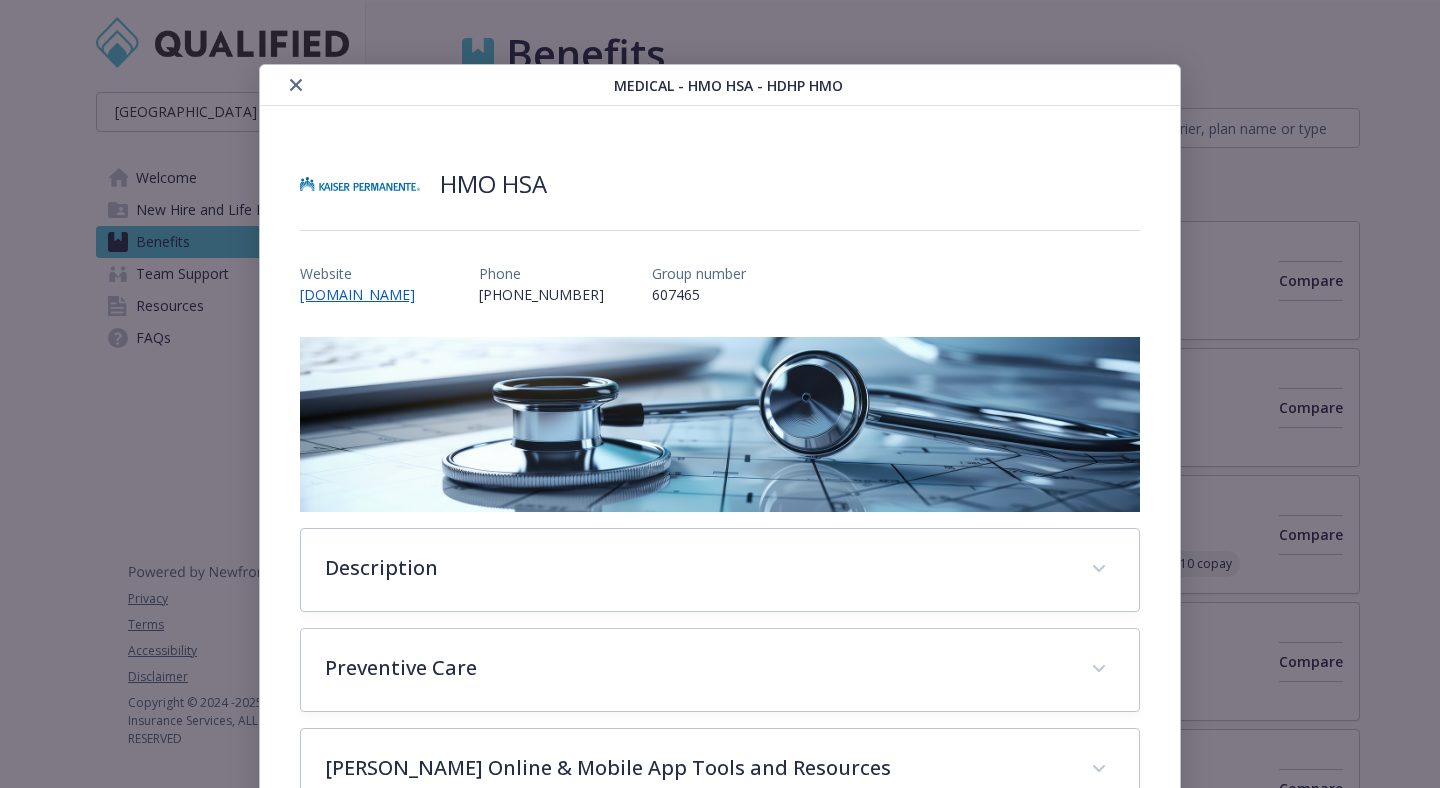 scroll, scrollTop: 396, scrollLeft: 0, axis: vertical 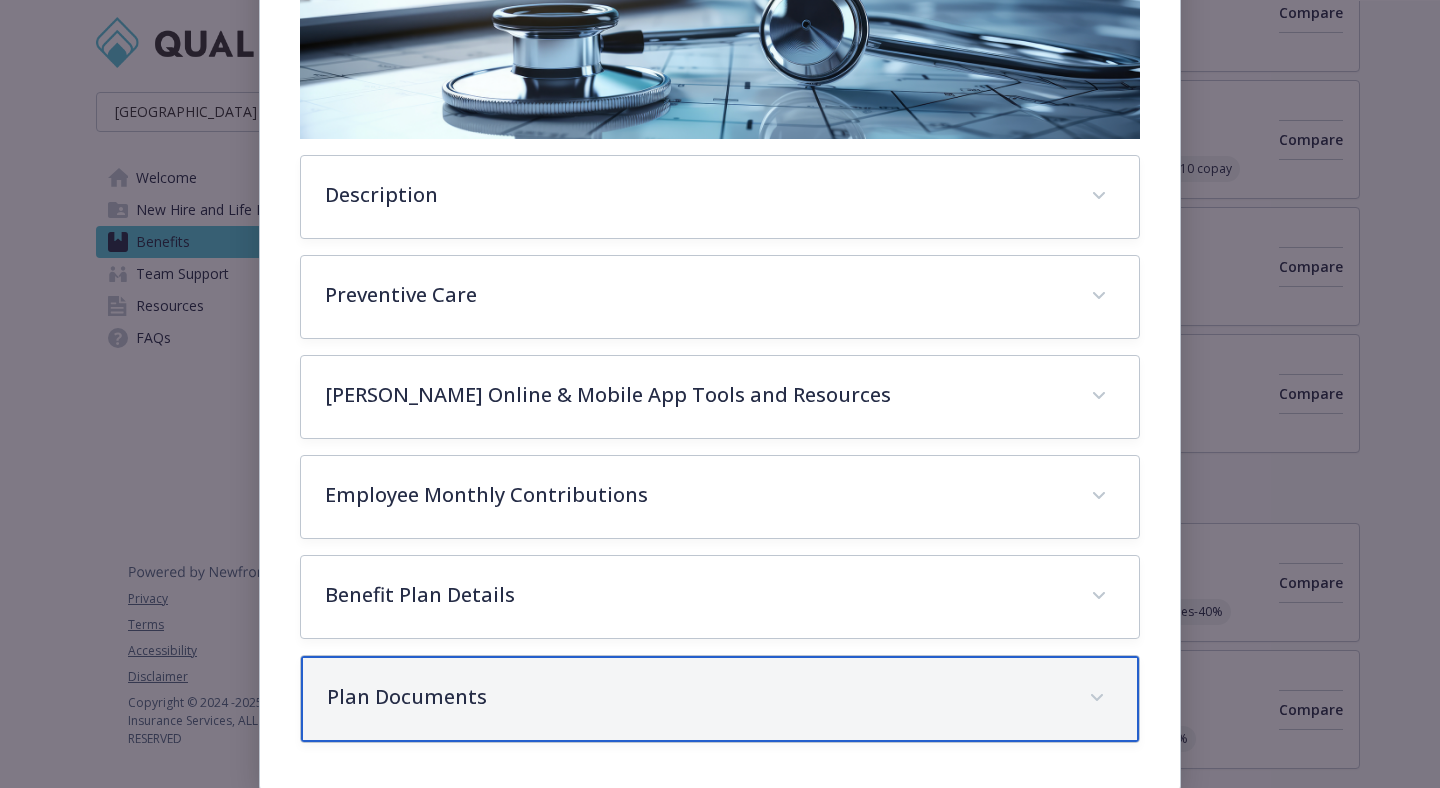 click on "Plan Documents" at bounding box center (720, 699) 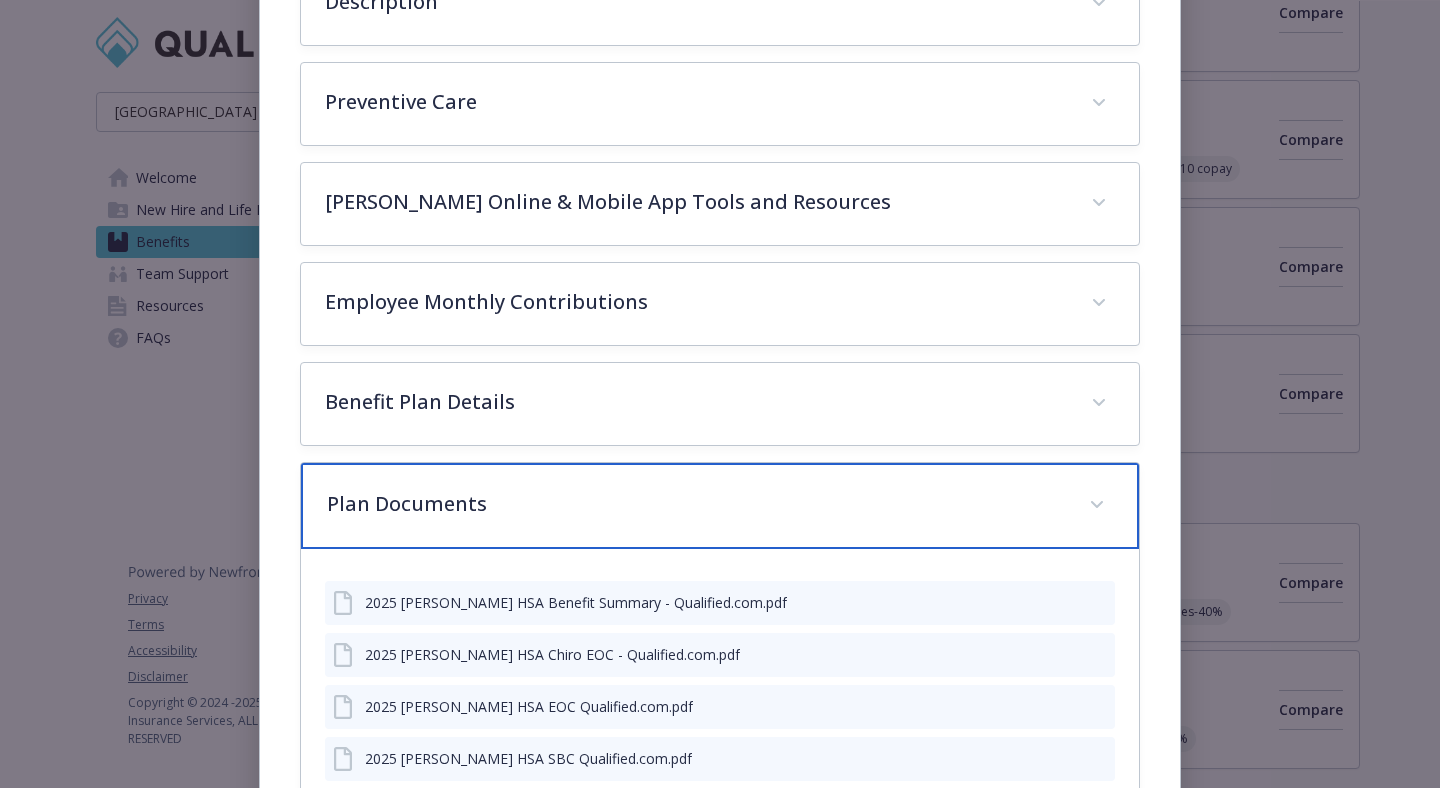 scroll, scrollTop: 649, scrollLeft: 0, axis: vertical 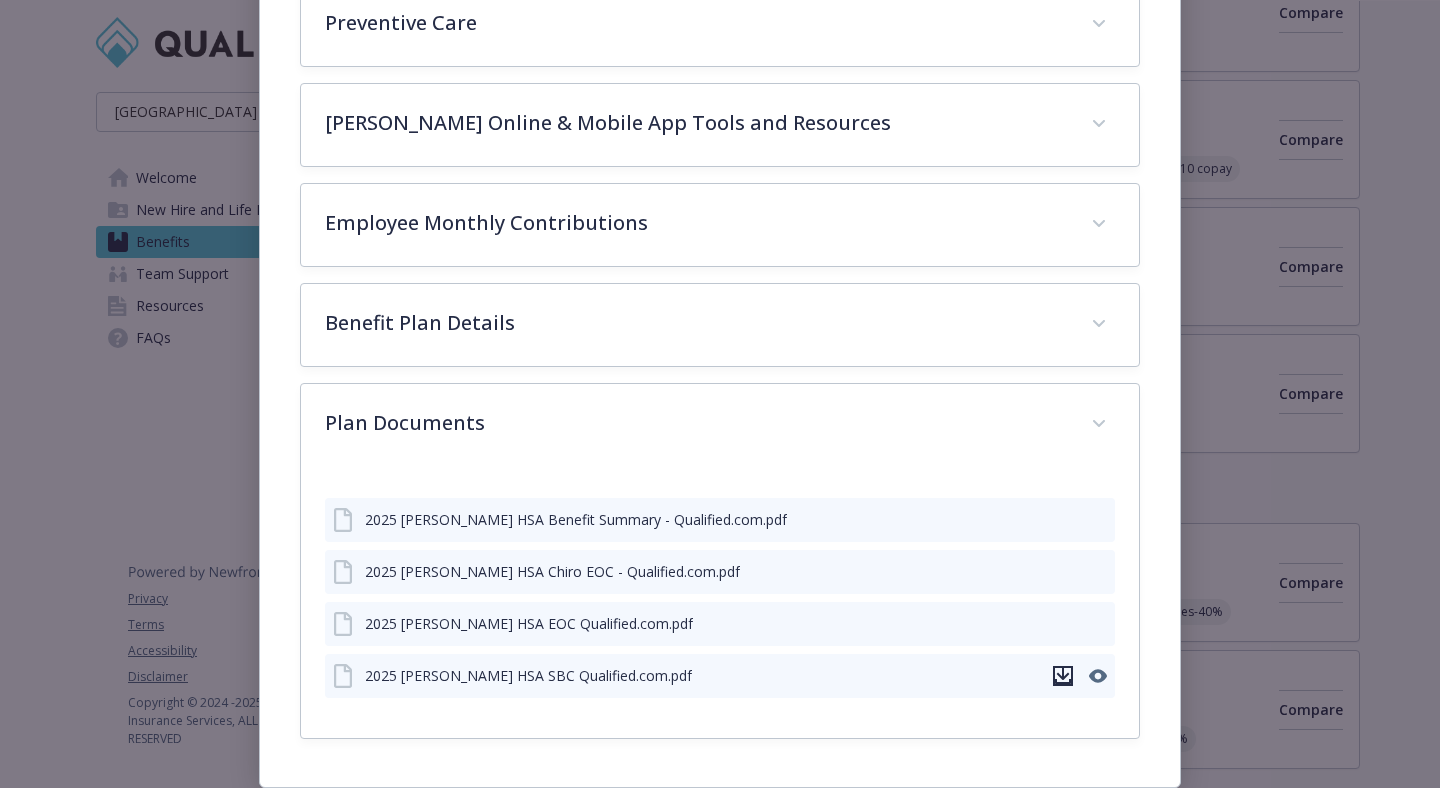 click 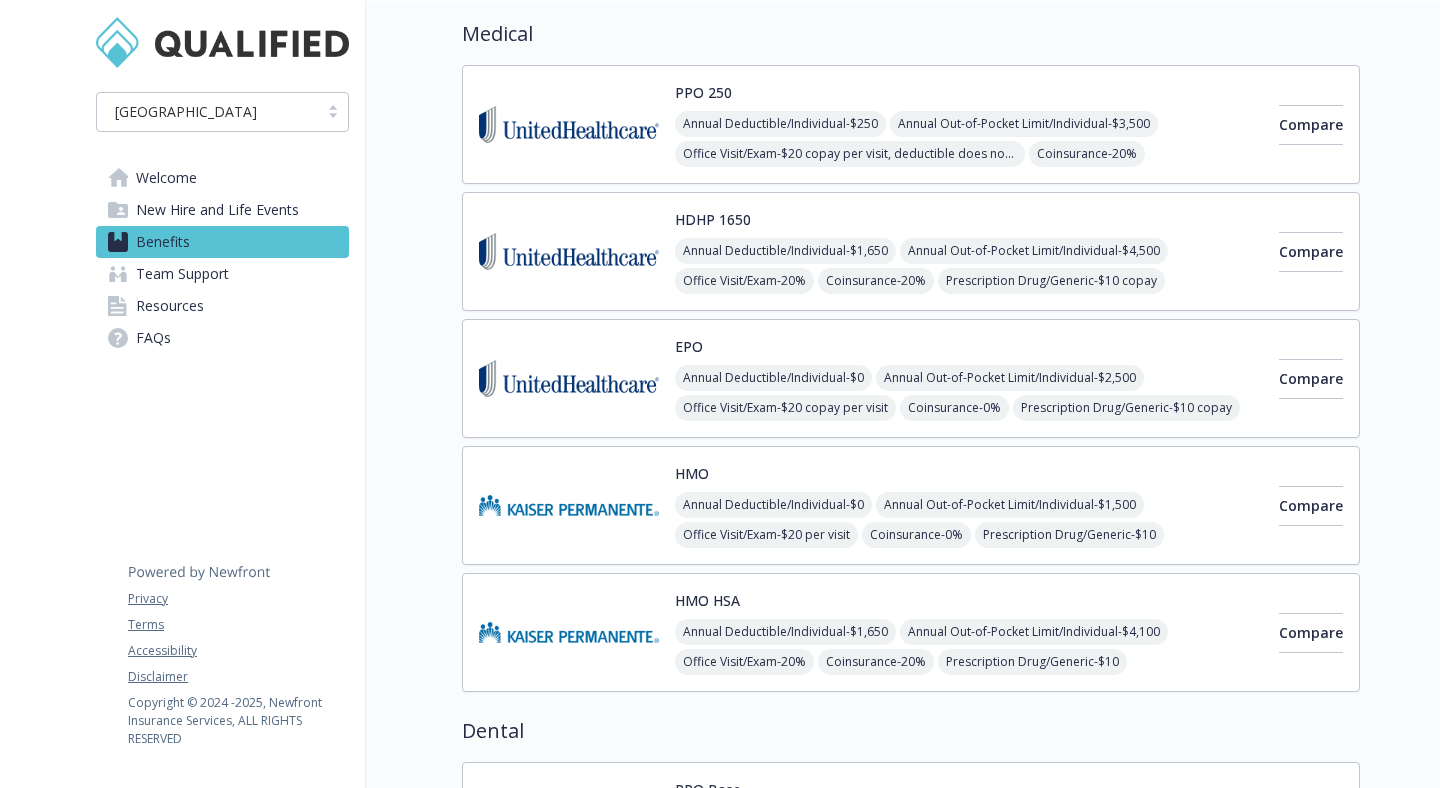 scroll, scrollTop: 131, scrollLeft: 0, axis: vertical 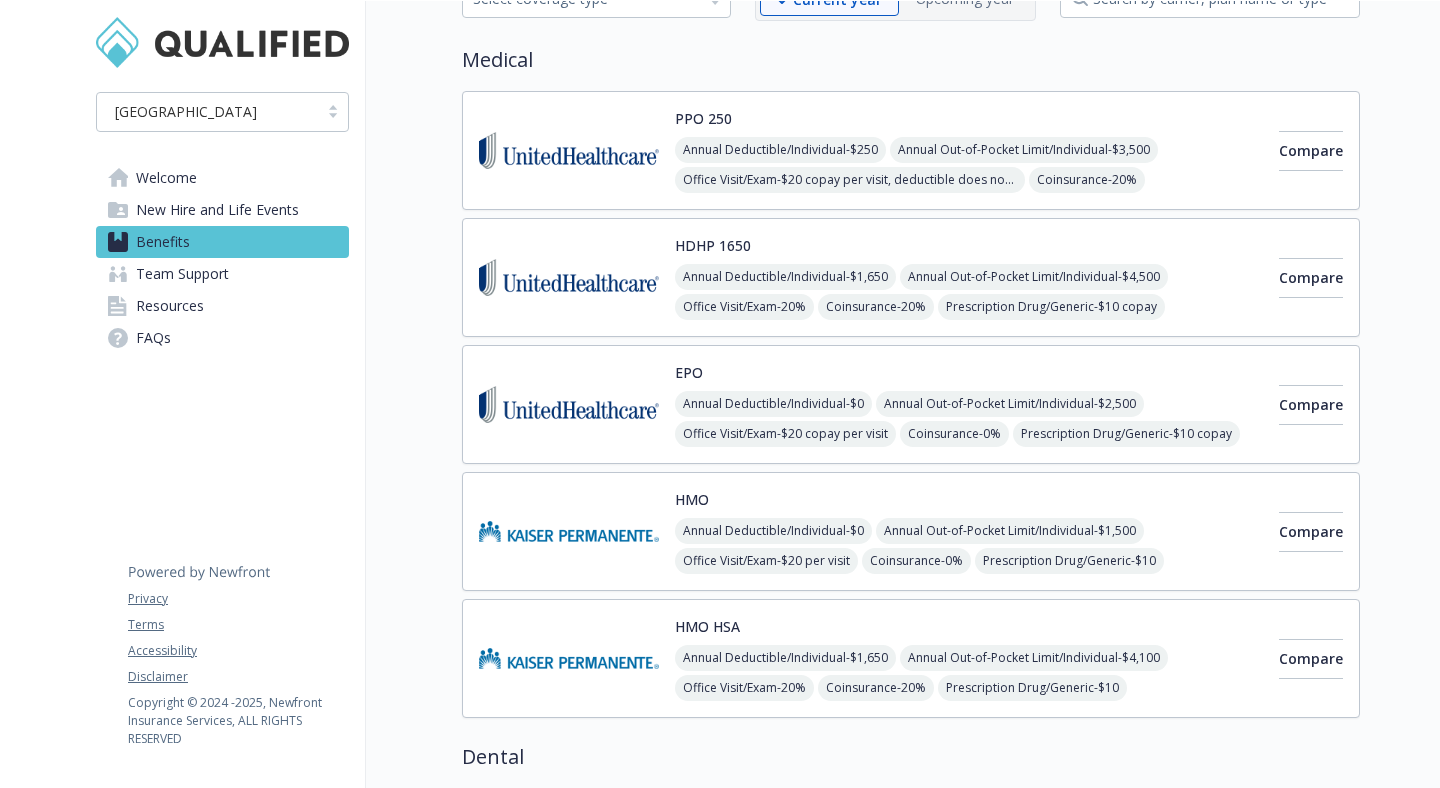 click at bounding box center (569, 150) 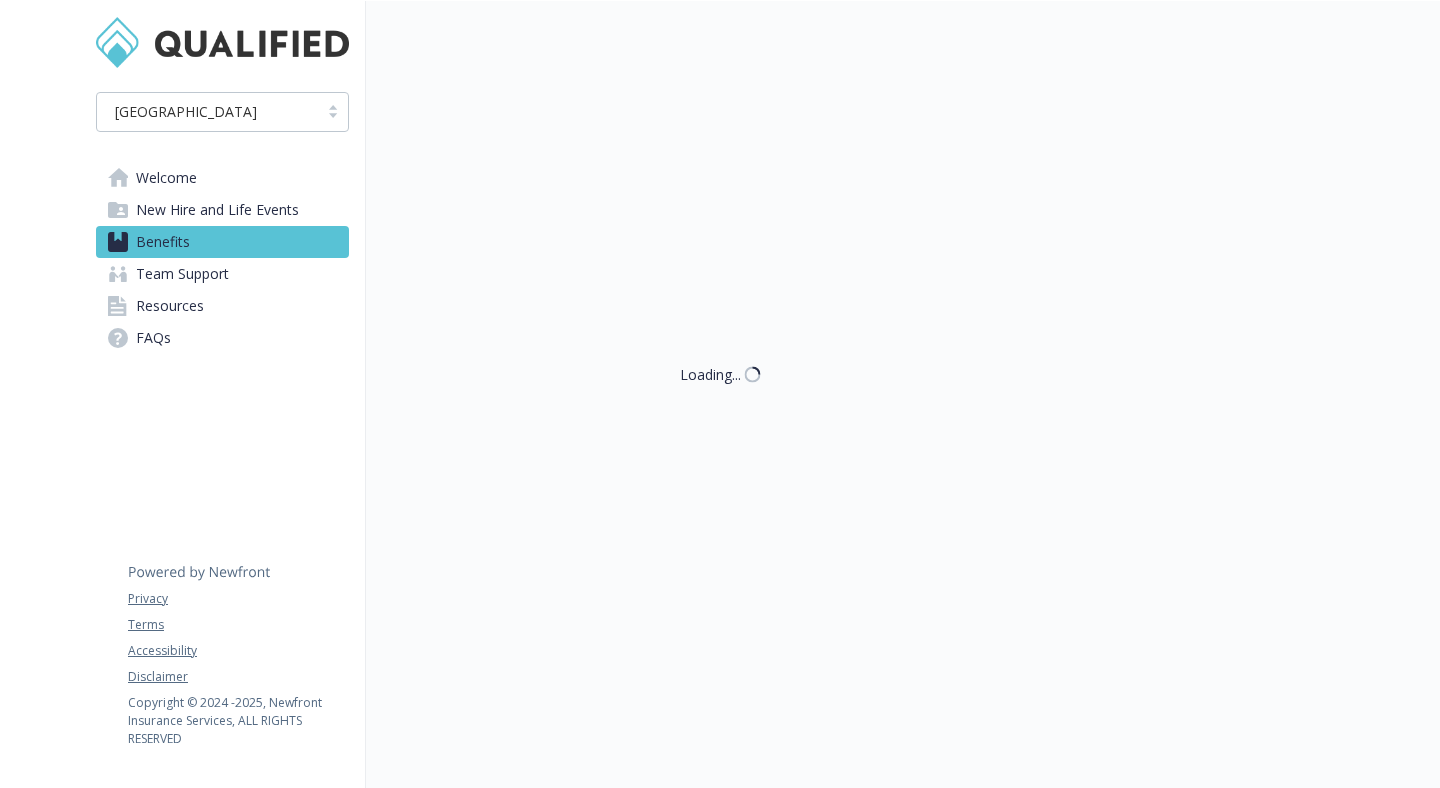 scroll, scrollTop: 131, scrollLeft: 0, axis: vertical 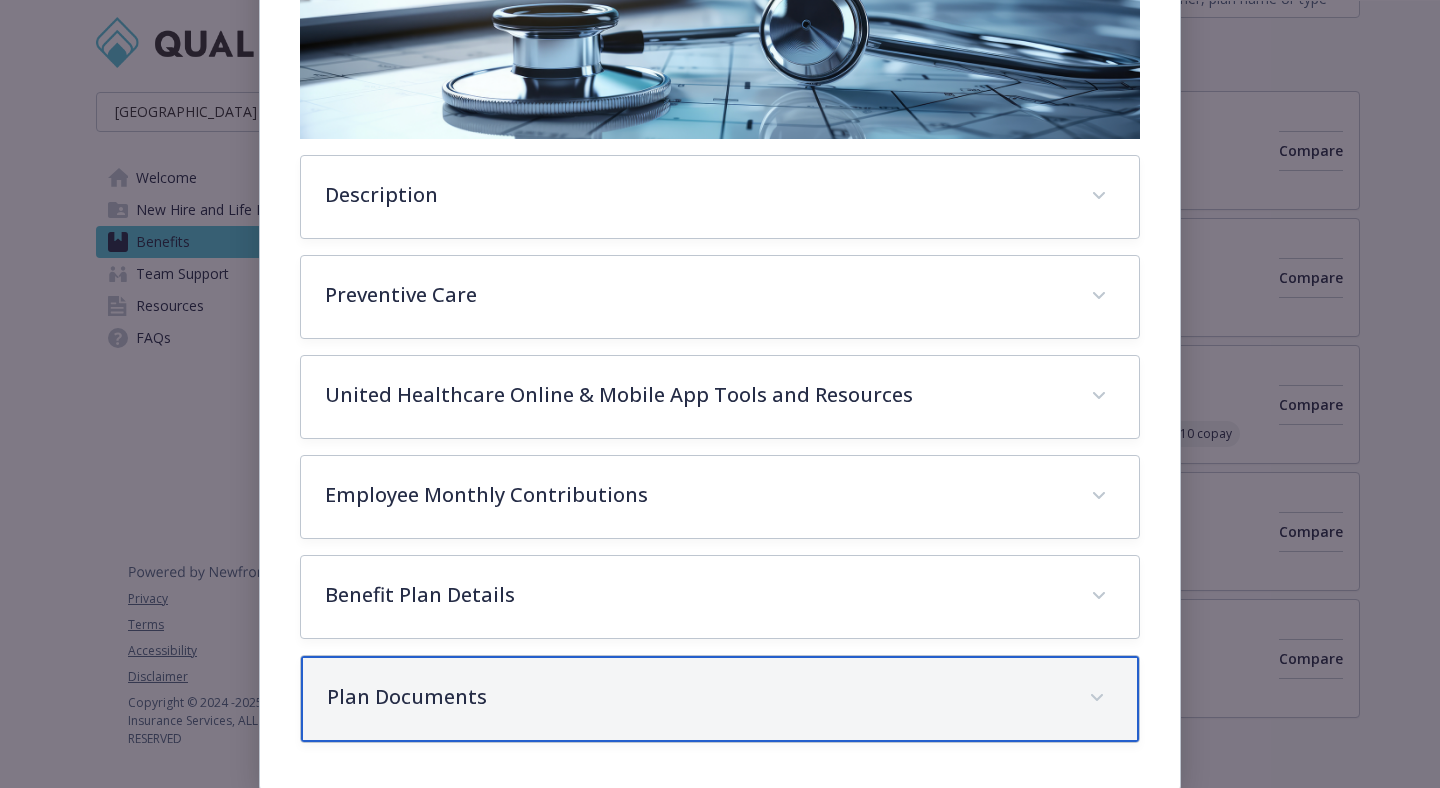 click on "Plan Documents" at bounding box center (696, 697) 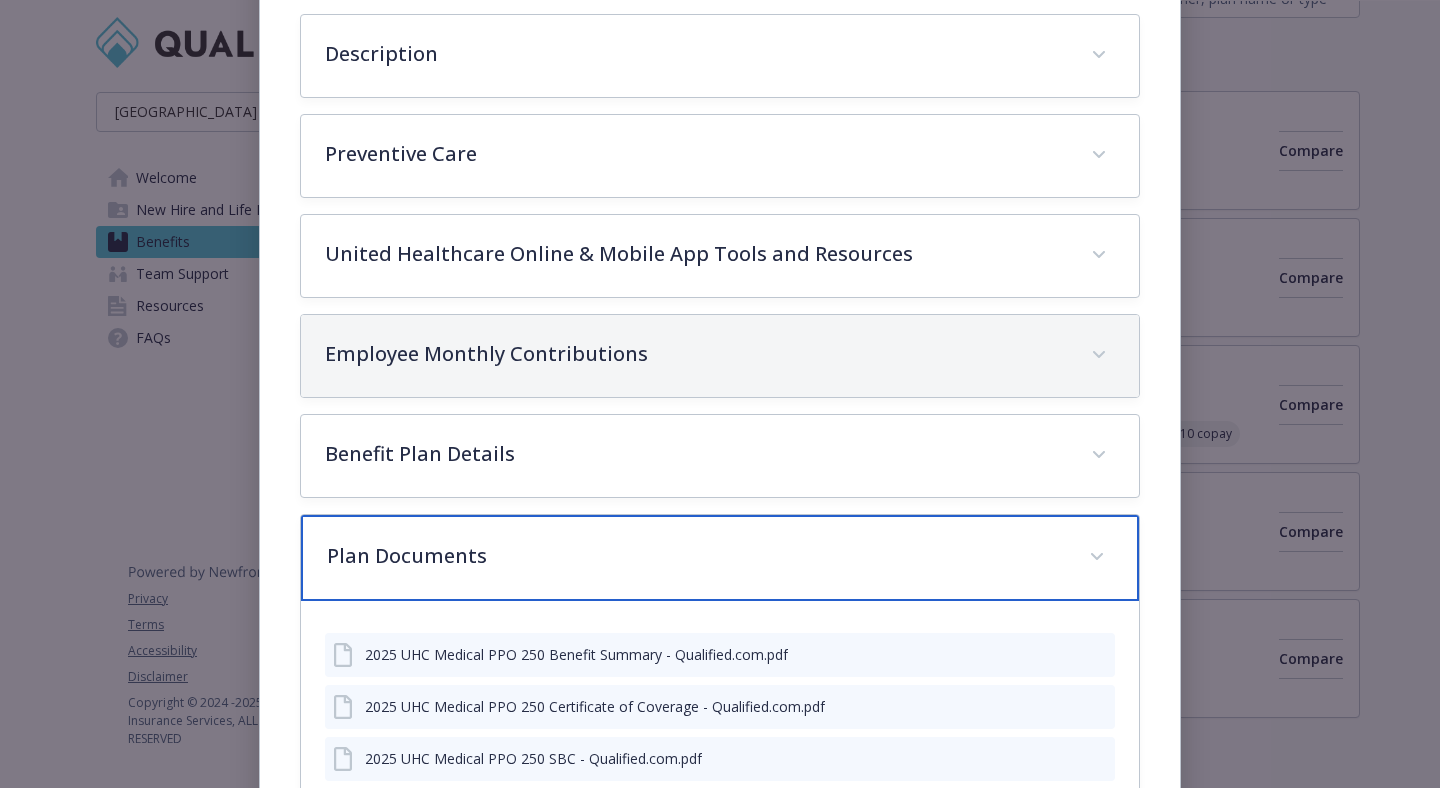 scroll, scrollTop: 597, scrollLeft: 0, axis: vertical 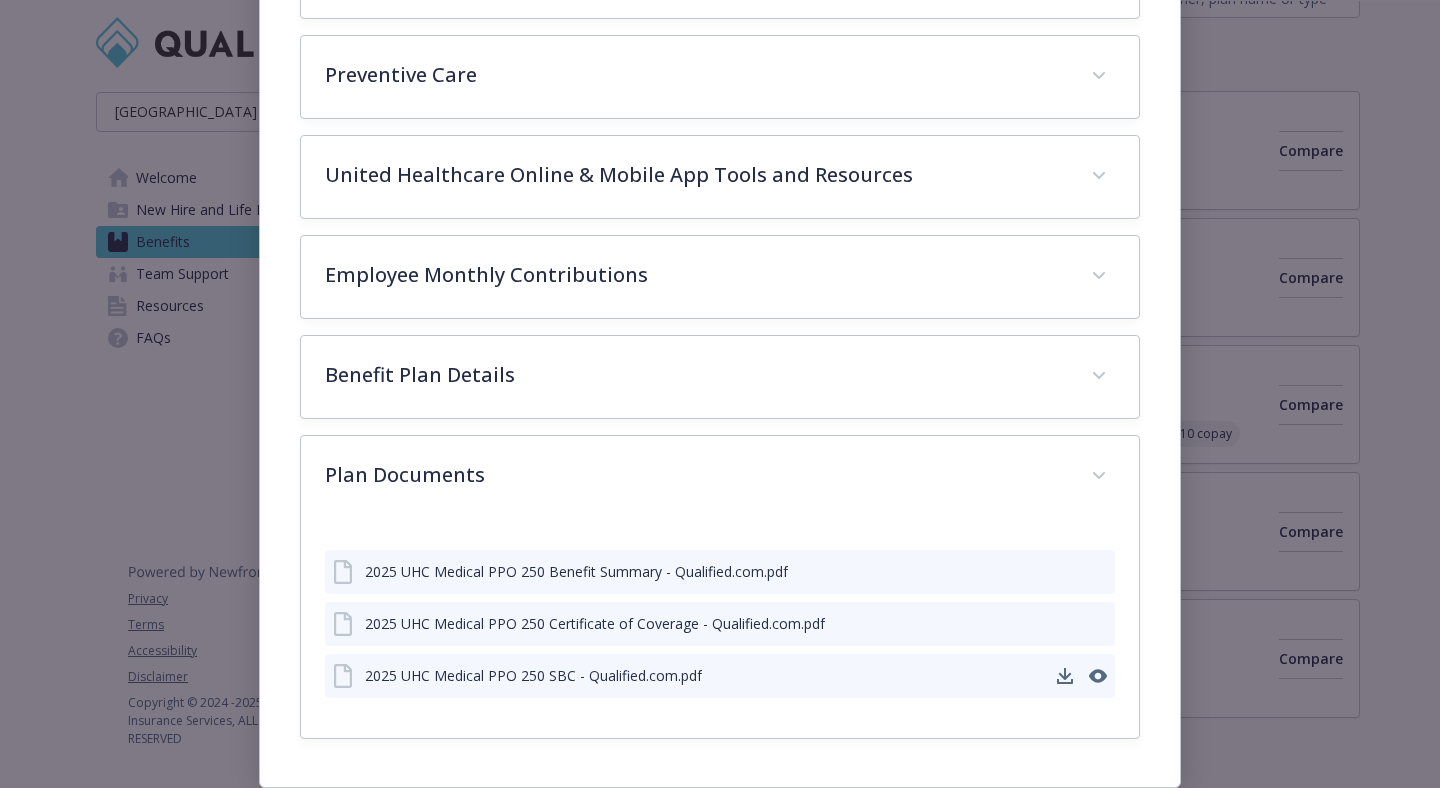 click on "2025 UHC Medical PPO 250 SBC - Qualified.com.pdf" at bounding box center (533, 675) 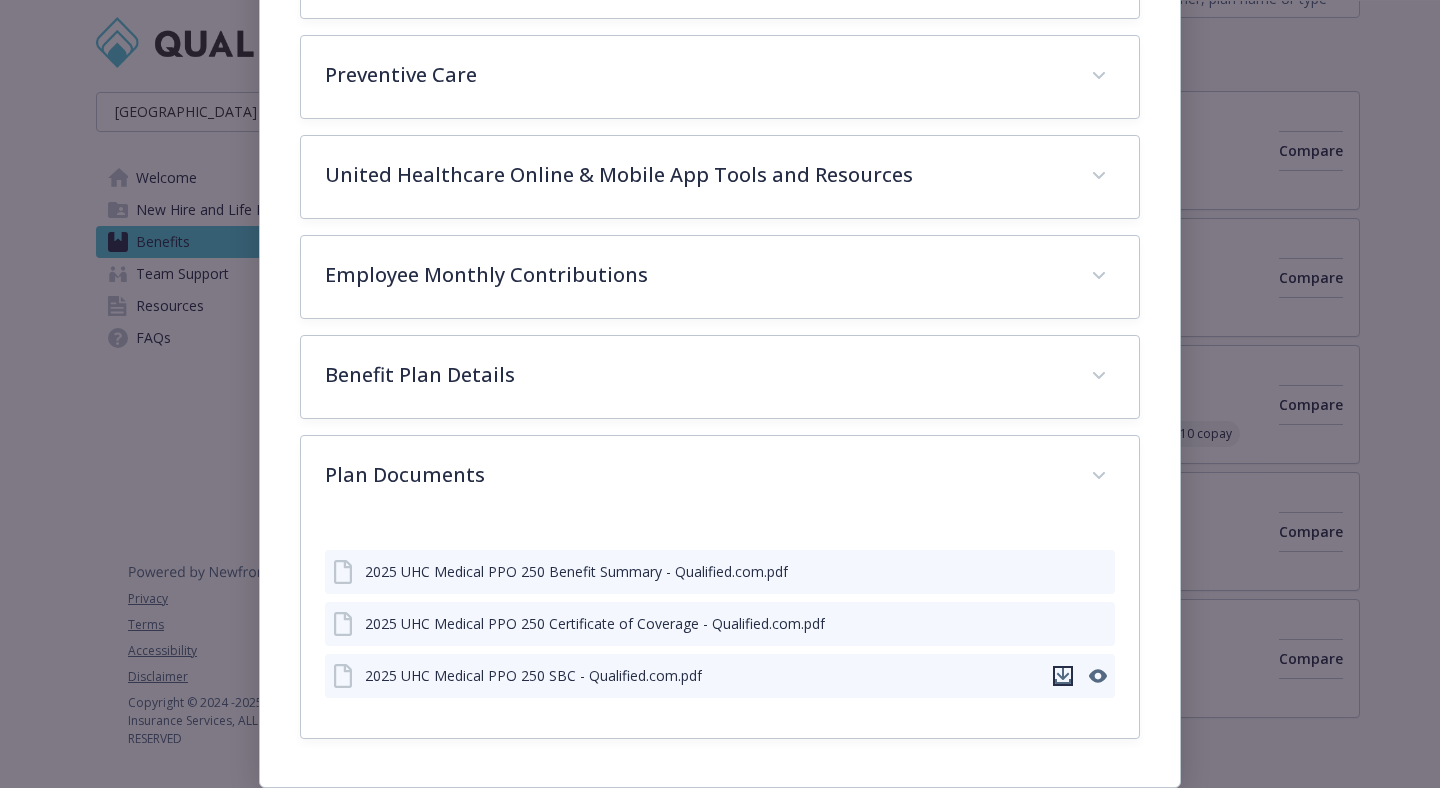 drag, startPoint x: 1062, startPoint y: 680, endPoint x: 1042, endPoint y: 680, distance: 20 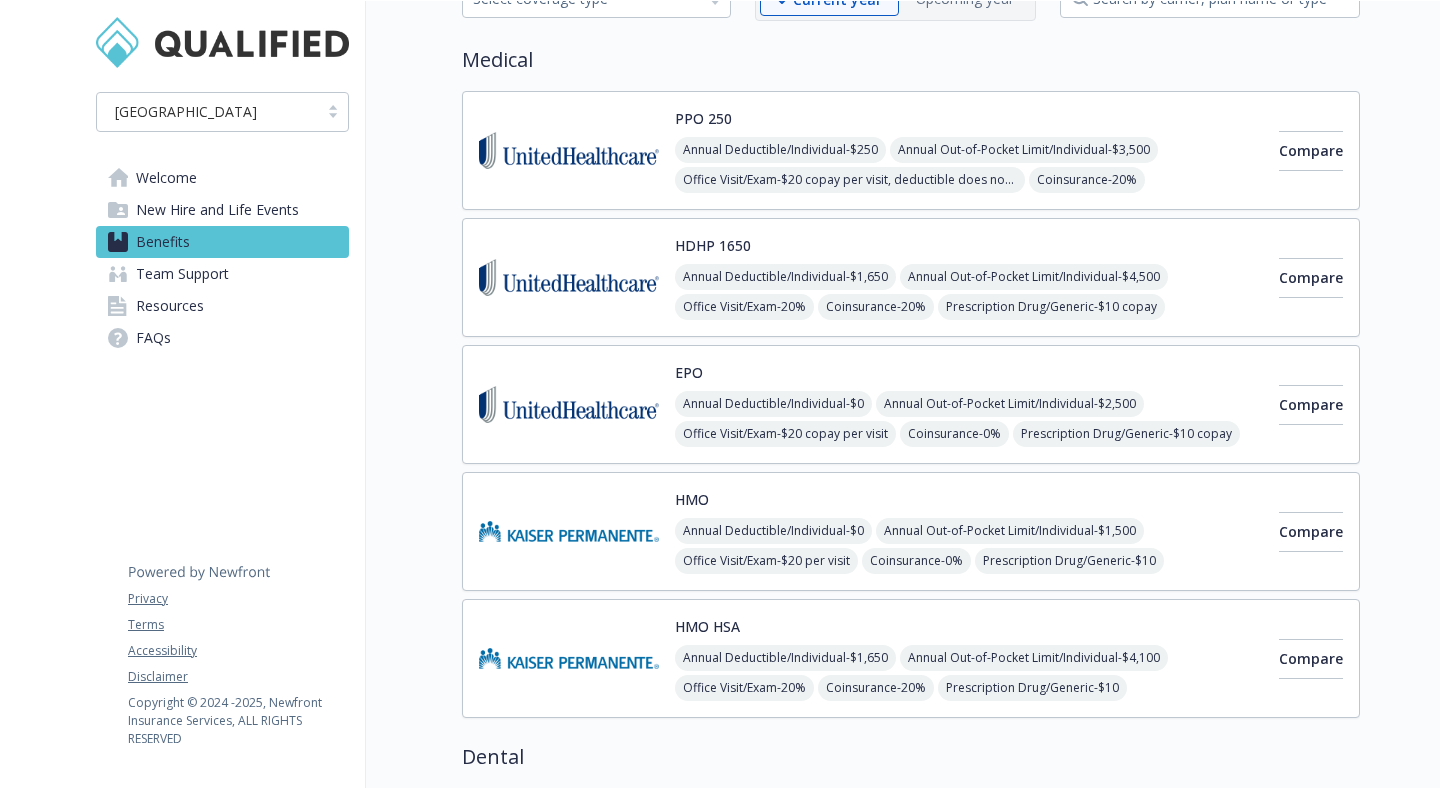click at bounding box center [569, 404] 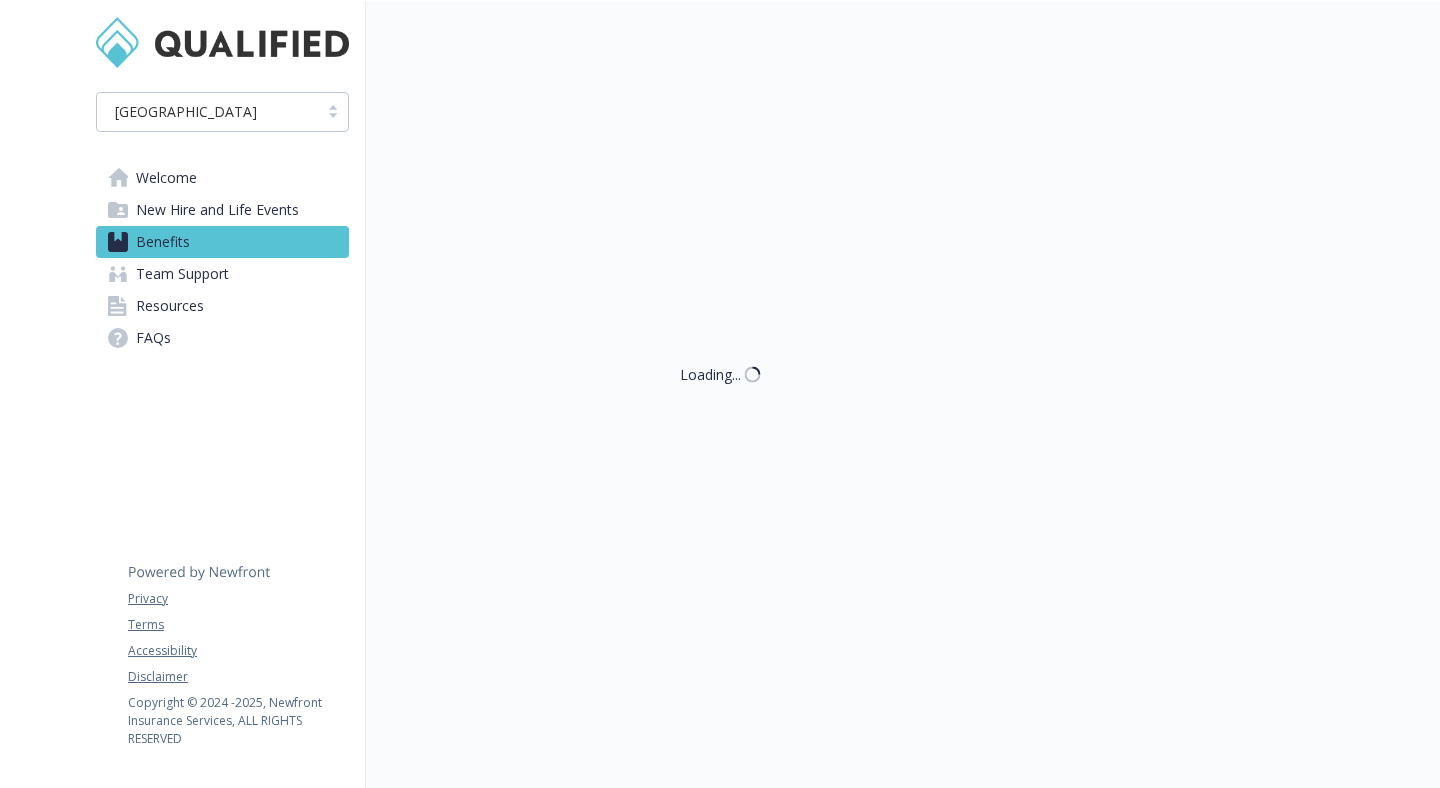 scroll, scrollTop: 131, scrollLeft: 0, axis: vertical 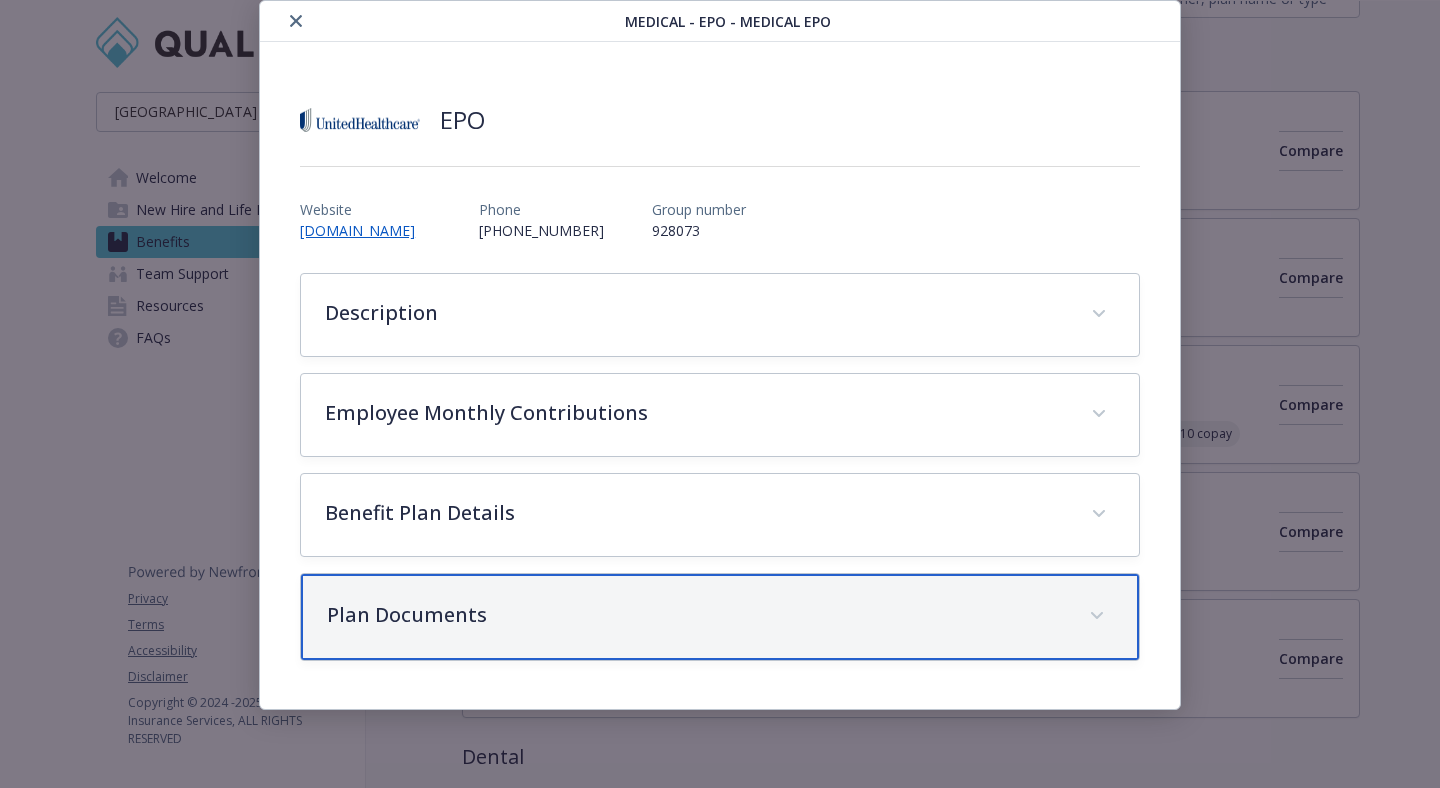 click on "Plan Documents" at bounding box center [696, 615] 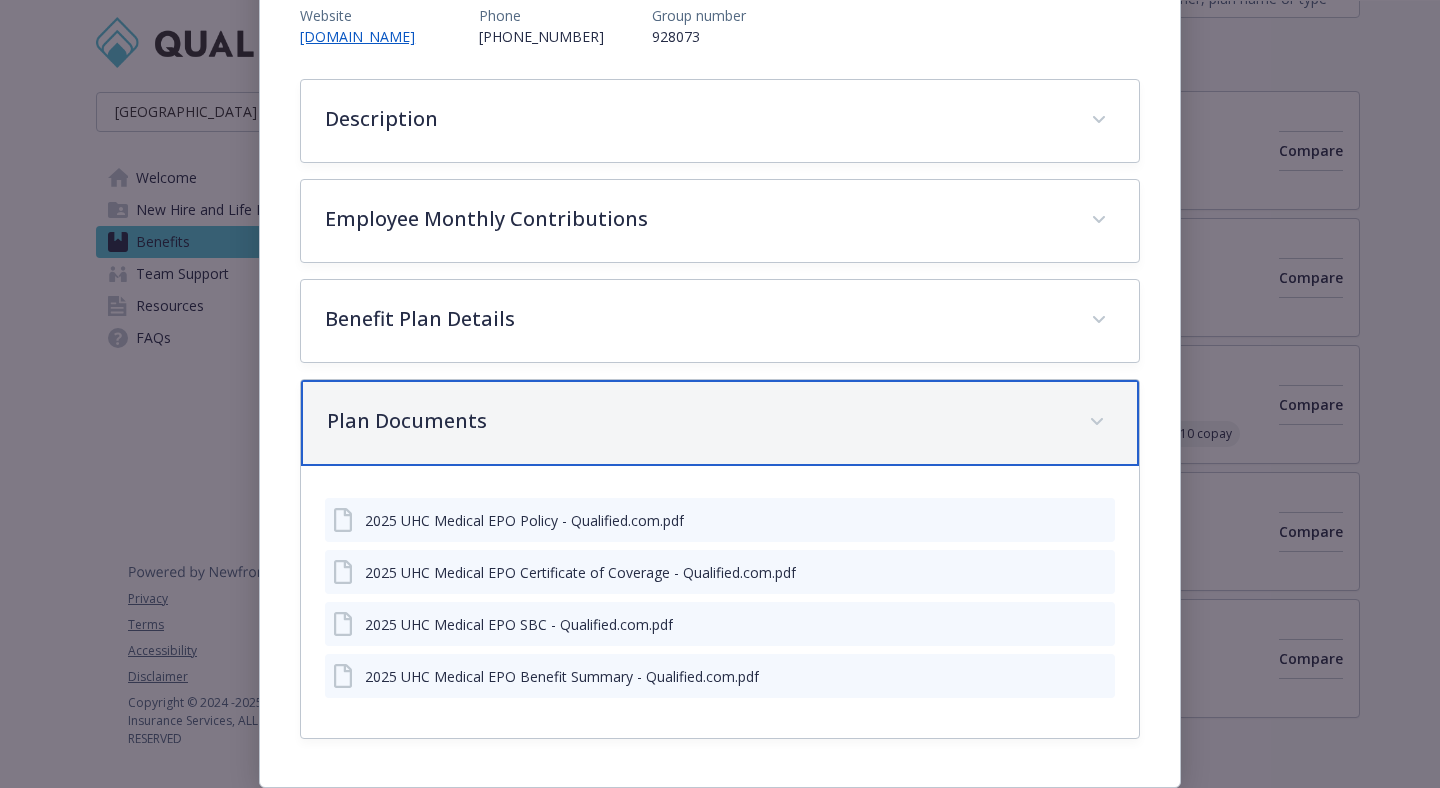 scroll, scrollTop: 255, scrollLeft: 0, axis: vertical 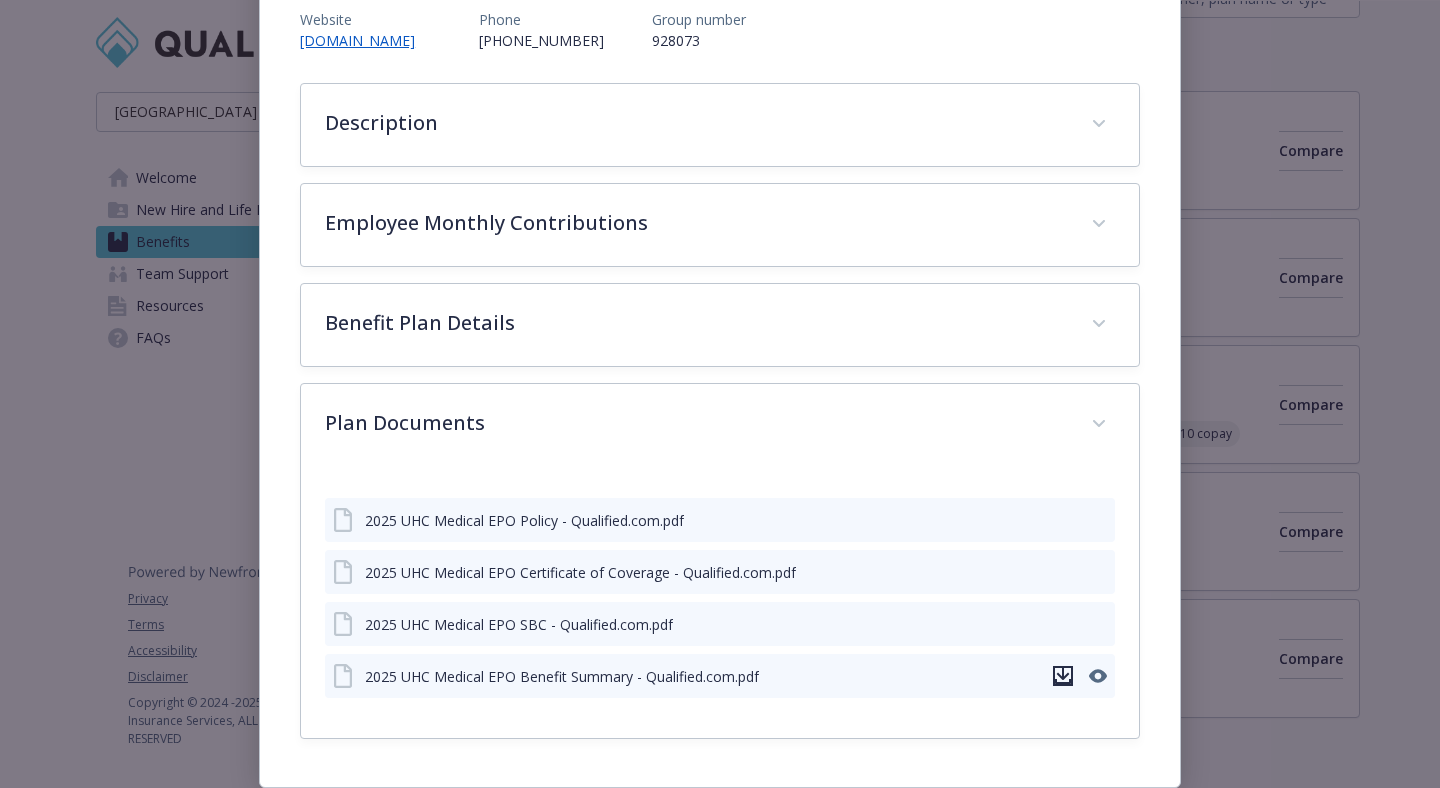 click 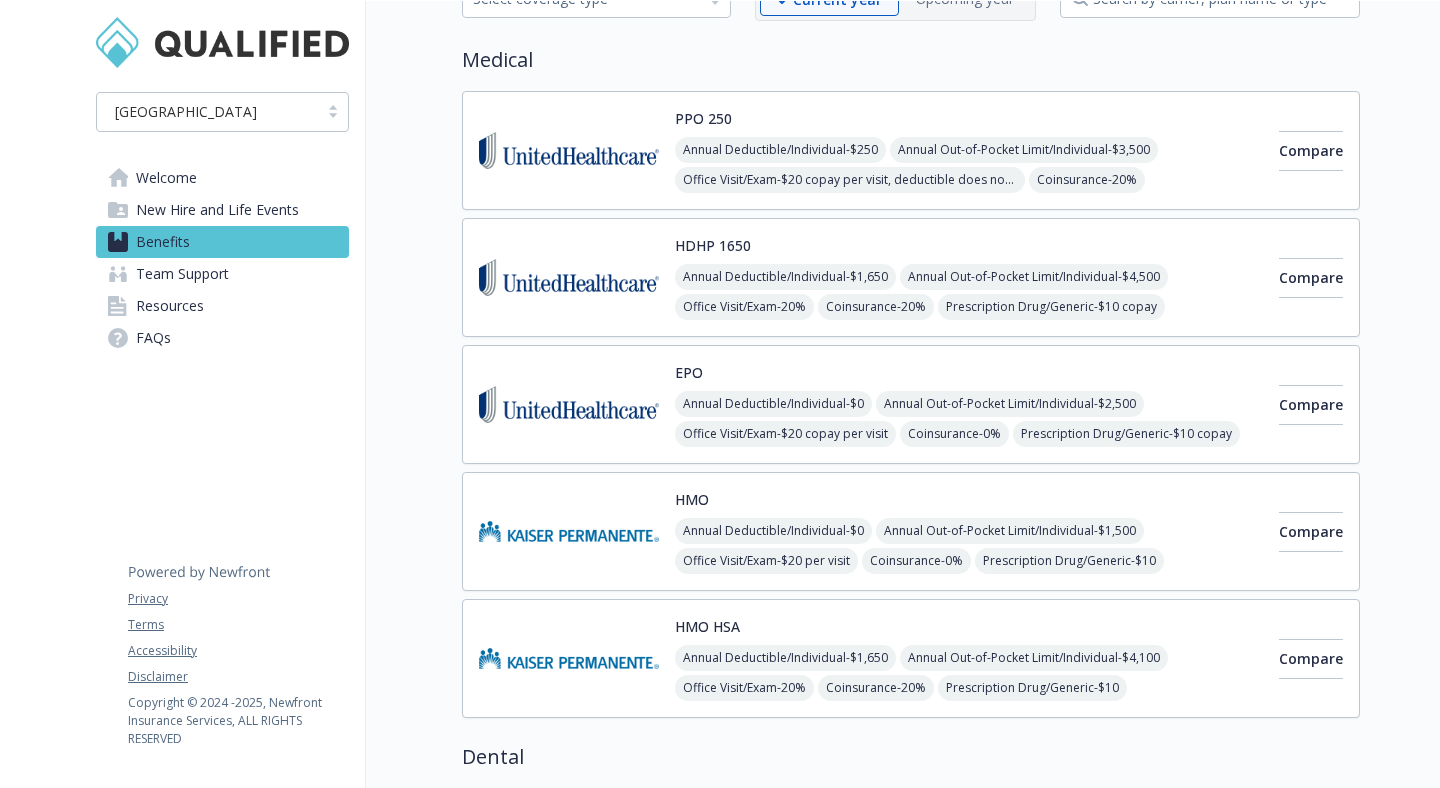 click at bounding box center (569, 404) 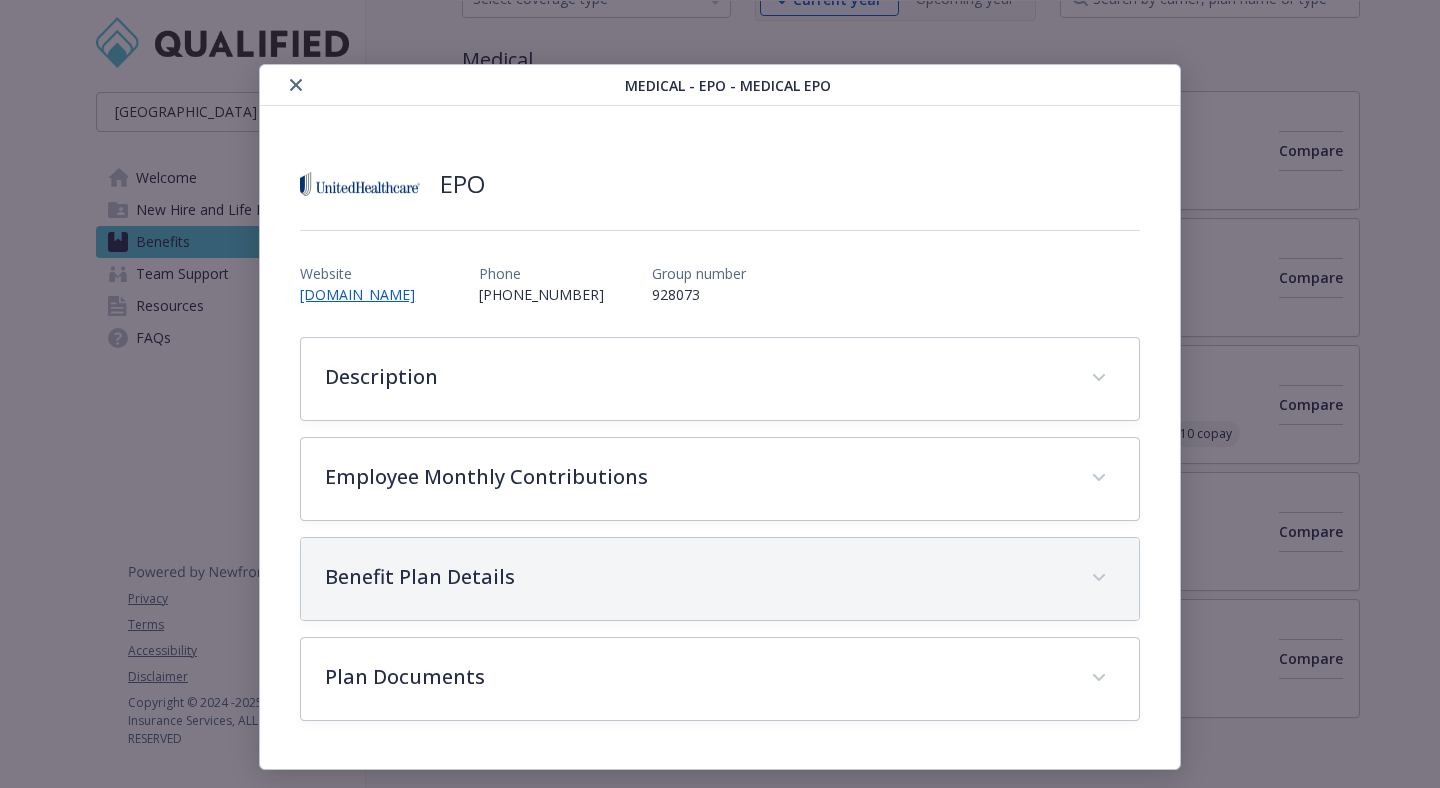 scroll, scrollTop: 64, scrollLeft: 0, axis: vertical 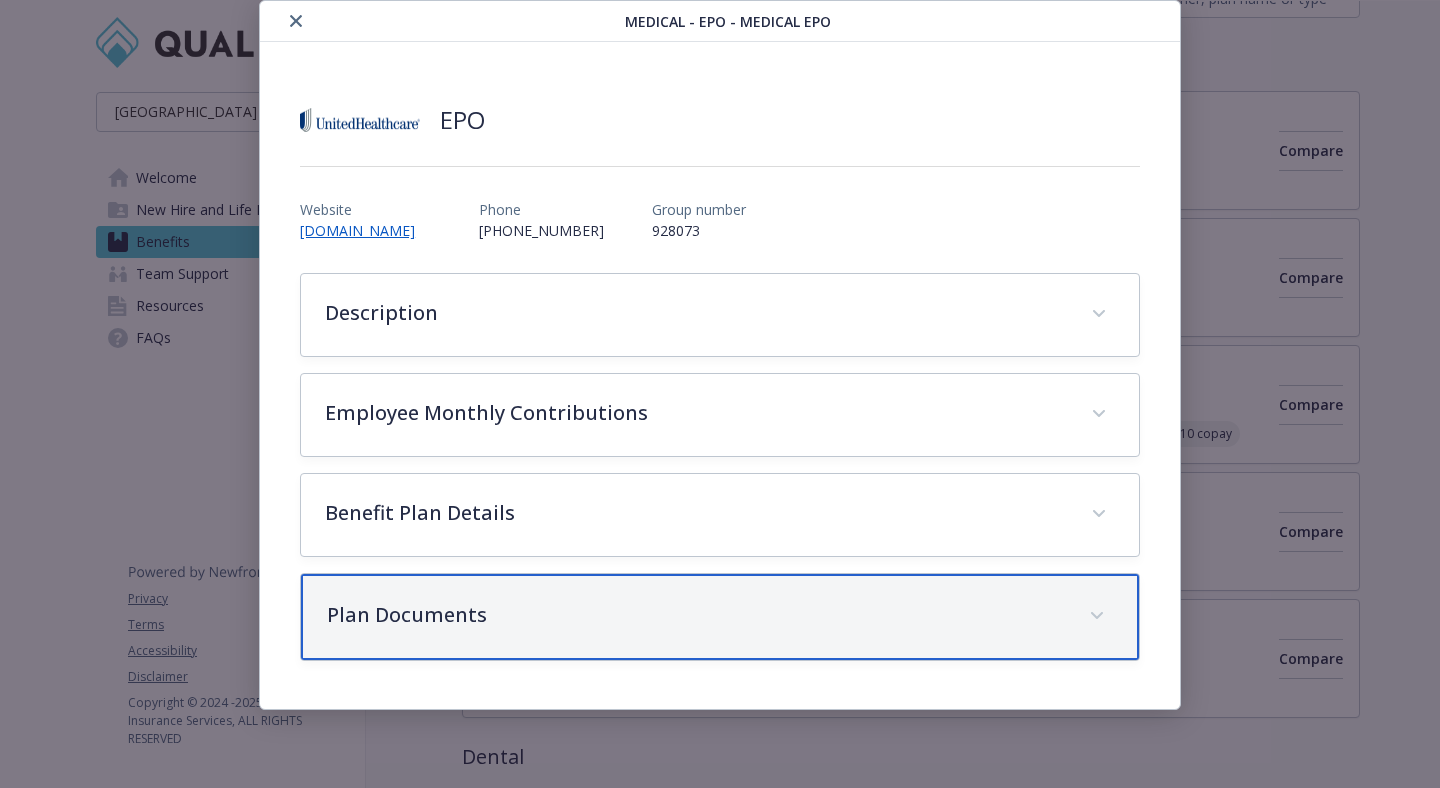click on "Plan Documents" at bounding box center (696, 615) 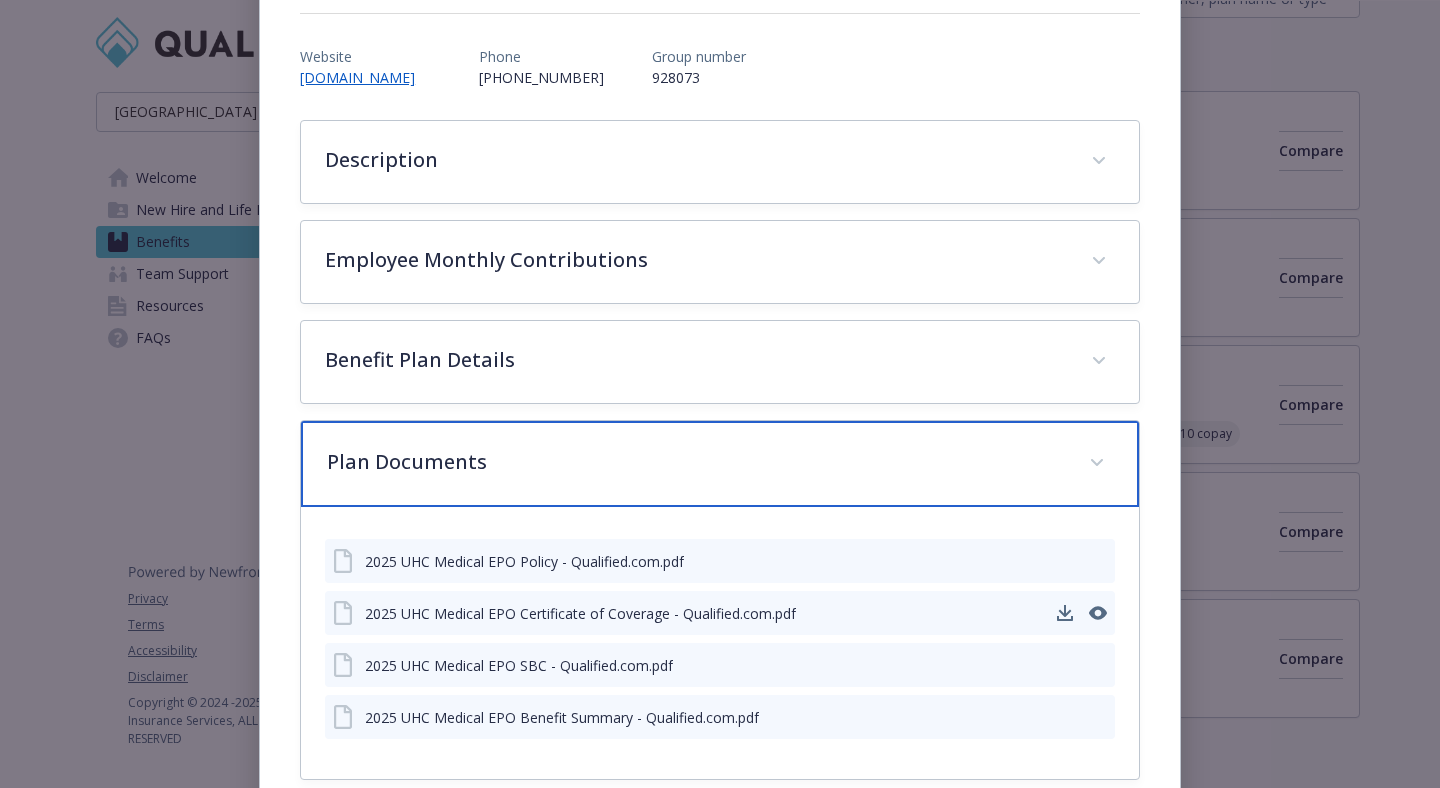 scroll, scrollTop: 258, scrollLeft: 0, axis: vertical 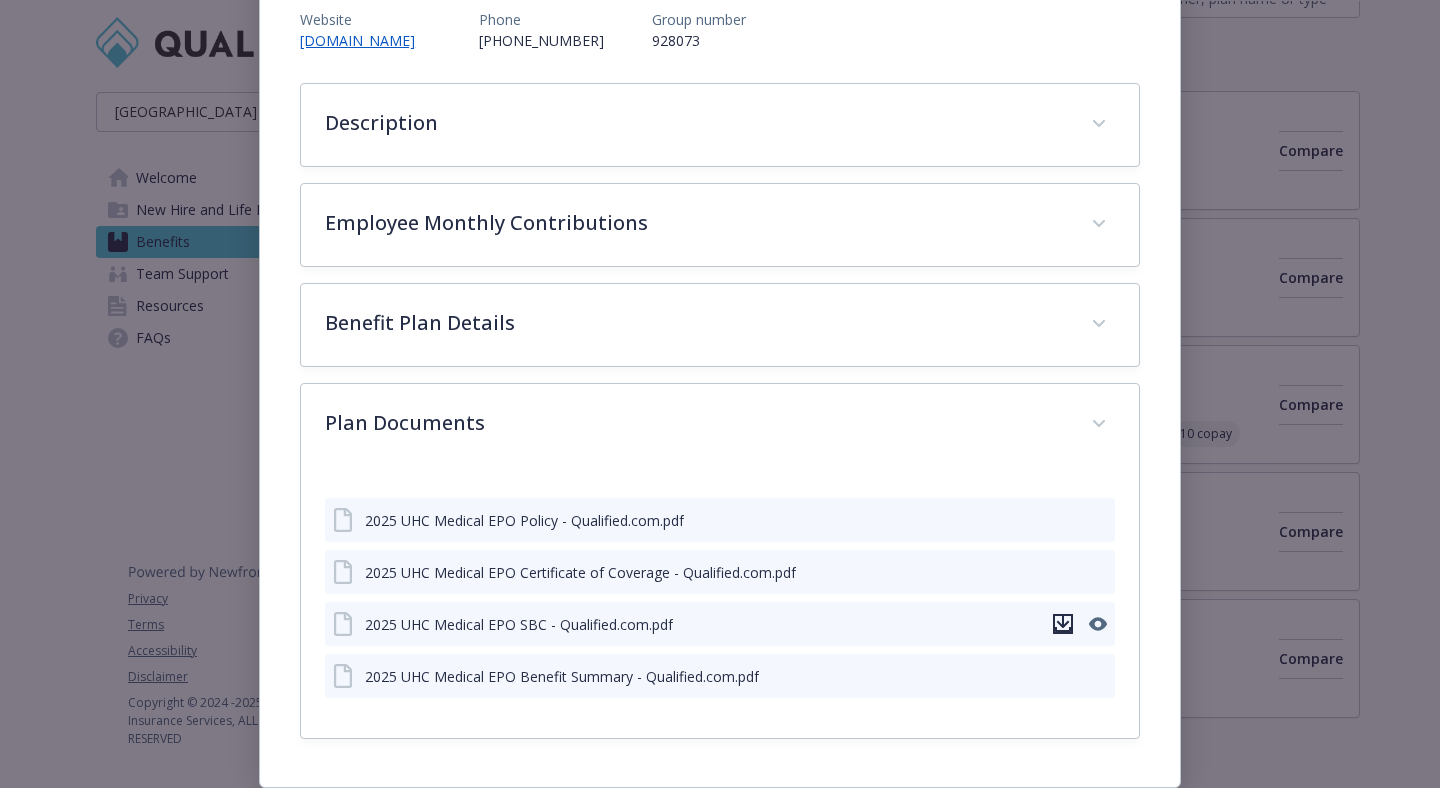 click 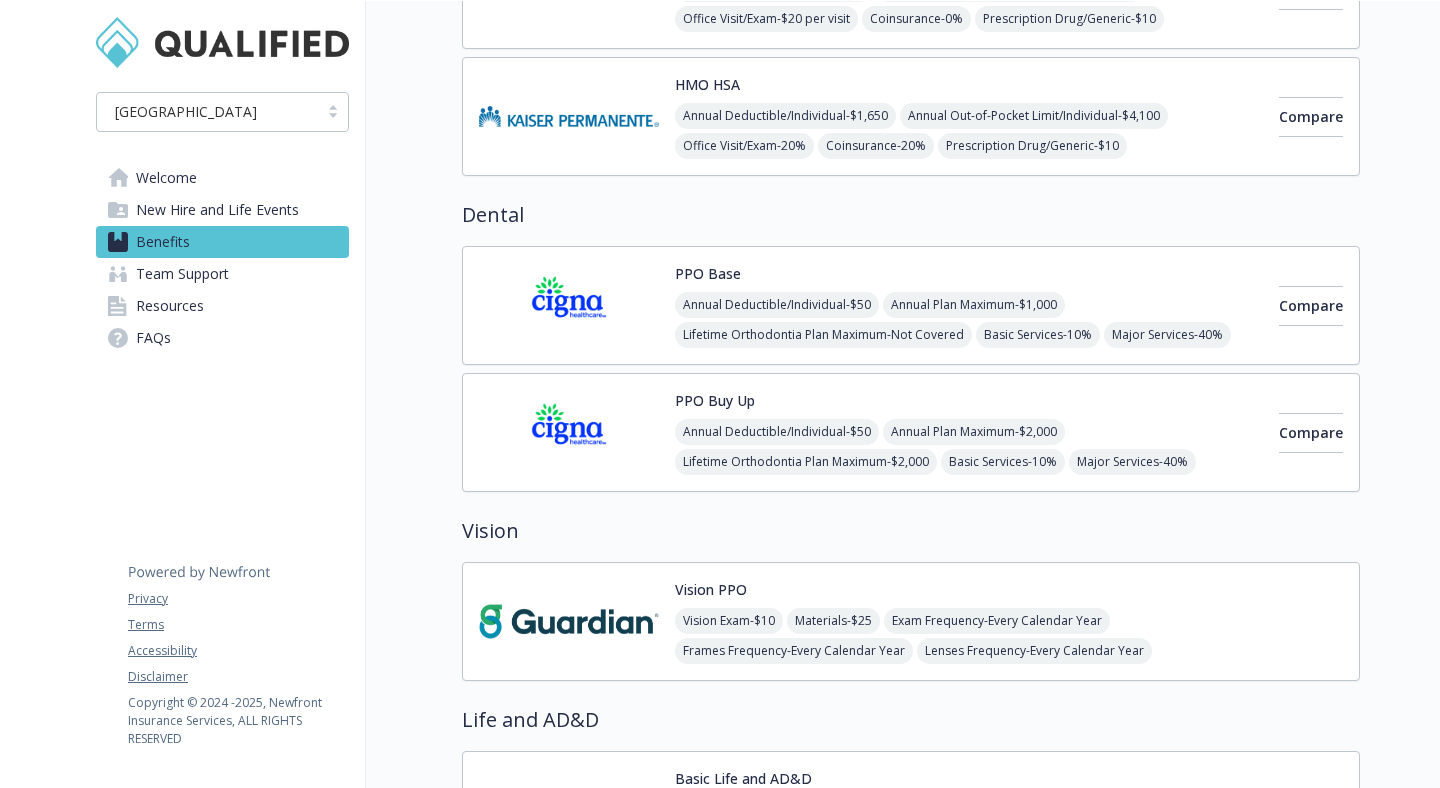 scroll, scrollTop: 125, scrollLeft: 0, axis: vertical 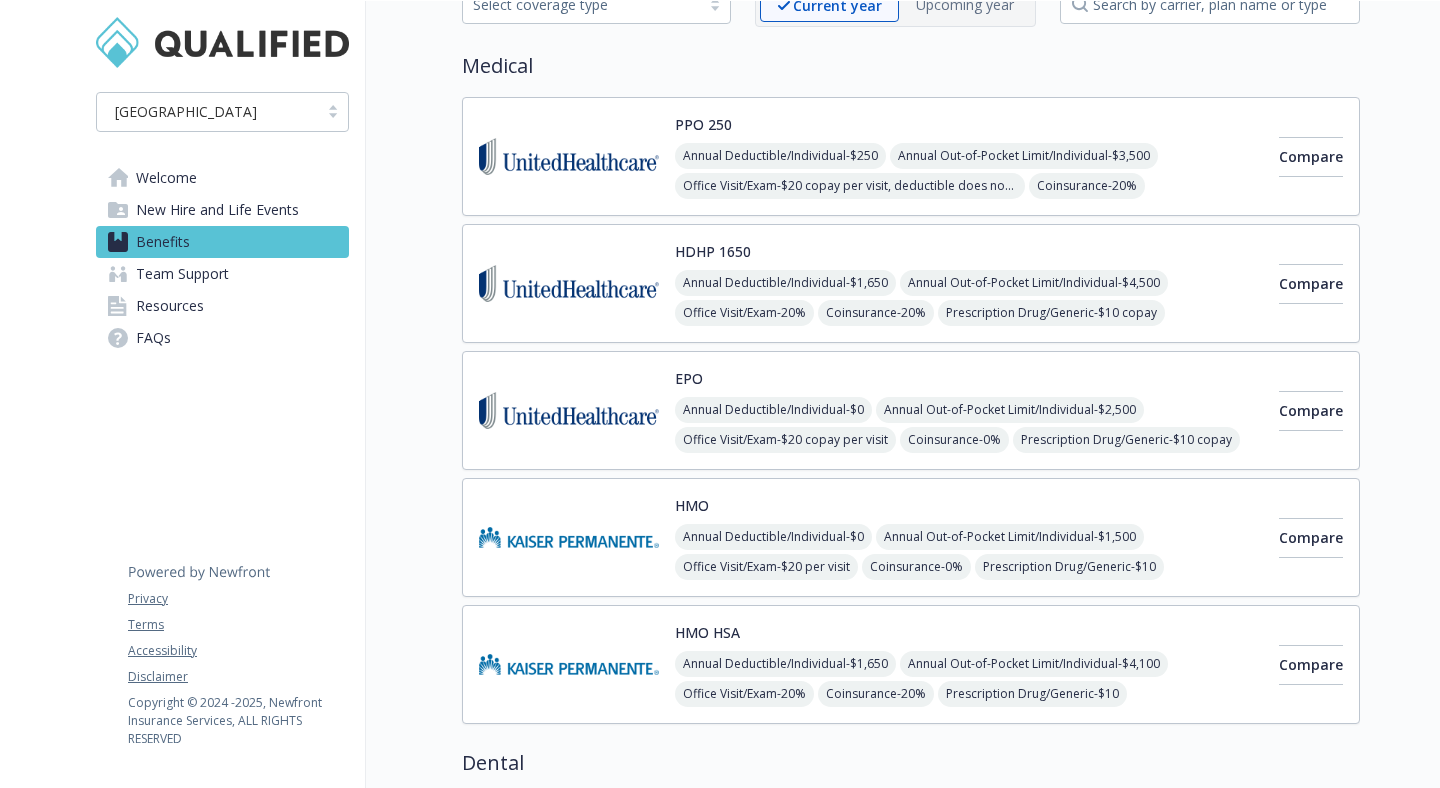 click at bounding box center [569, 537] 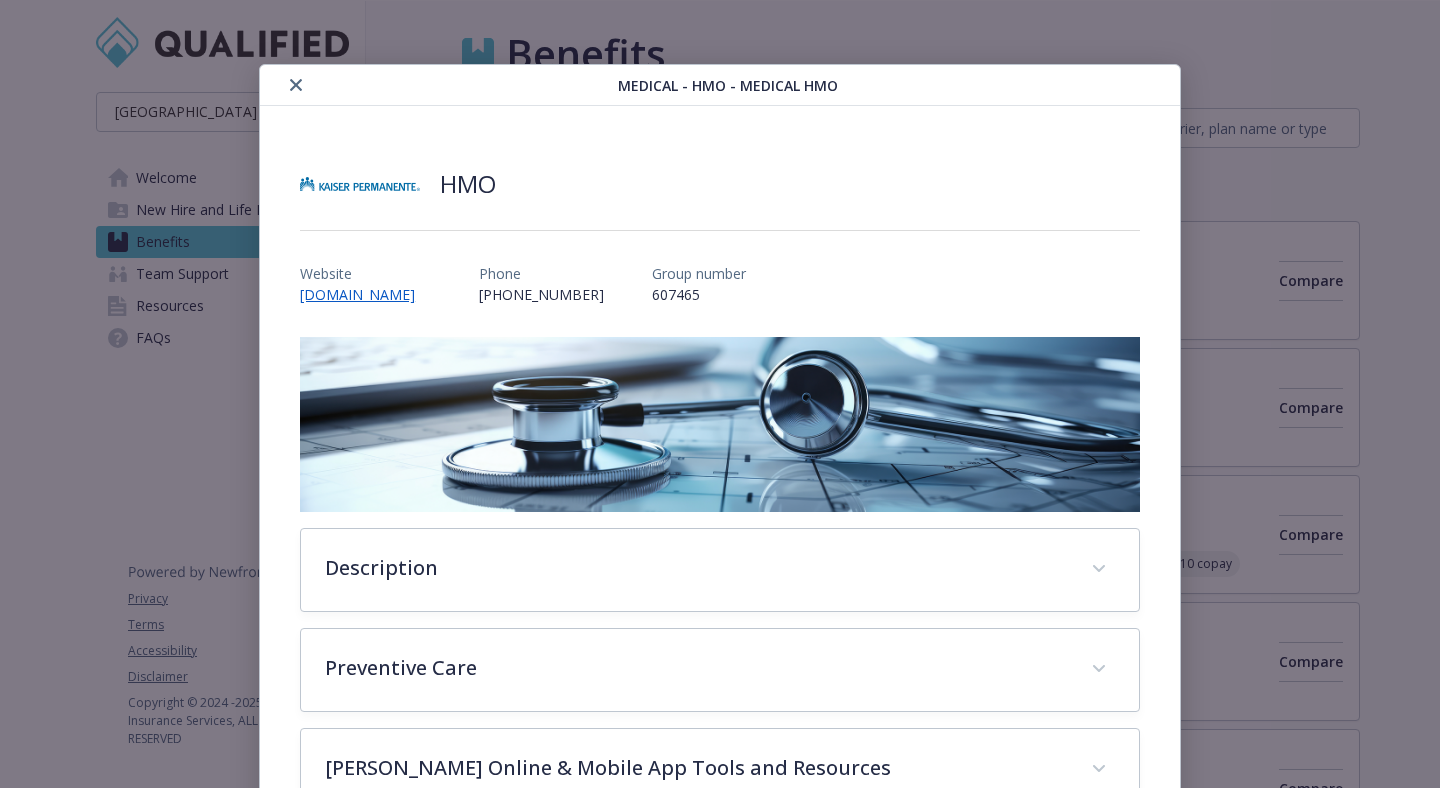 scroll, scrollTop: 125, scrollLeft: 0, axis: vertical 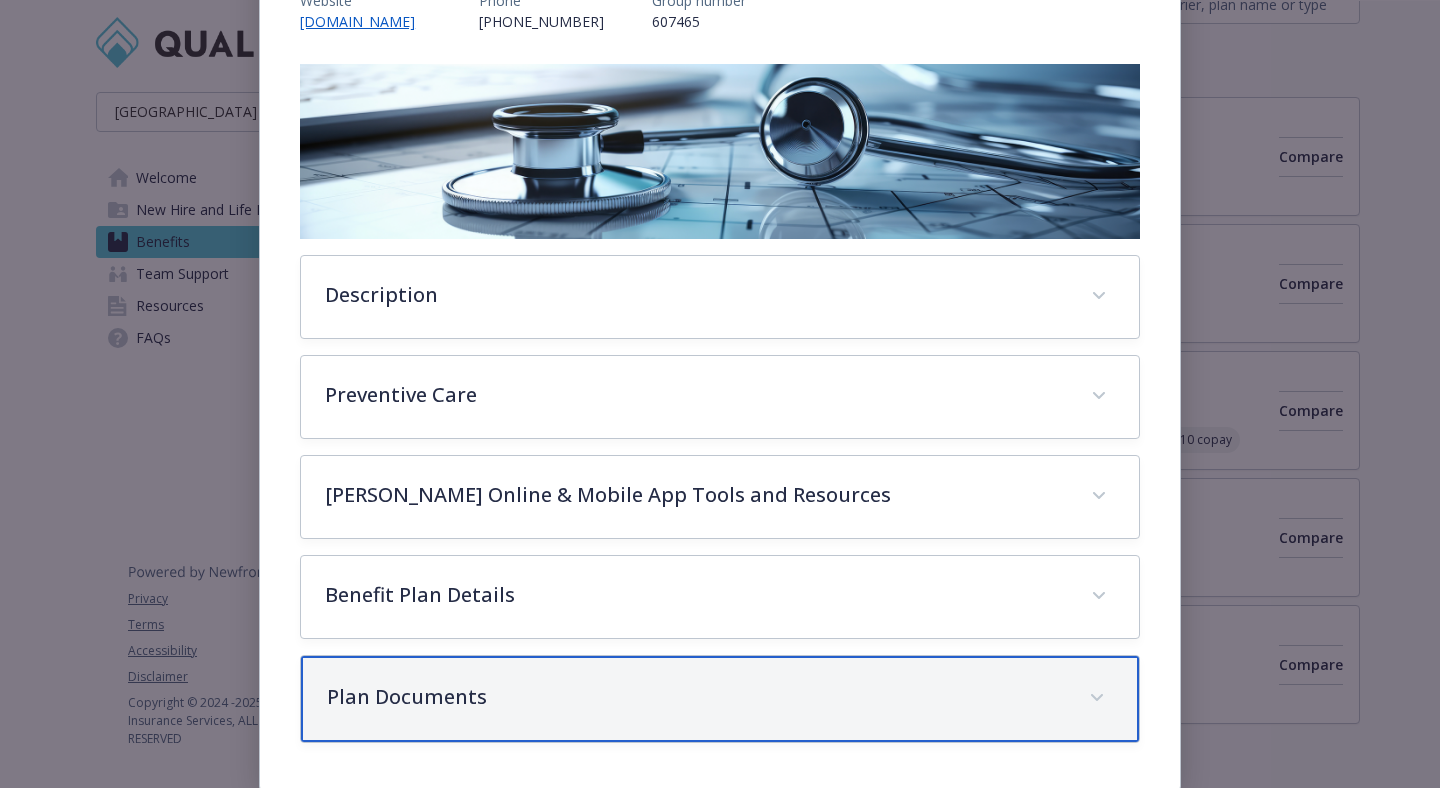 click on "Plan Documents" at bounding box center (696, 697) 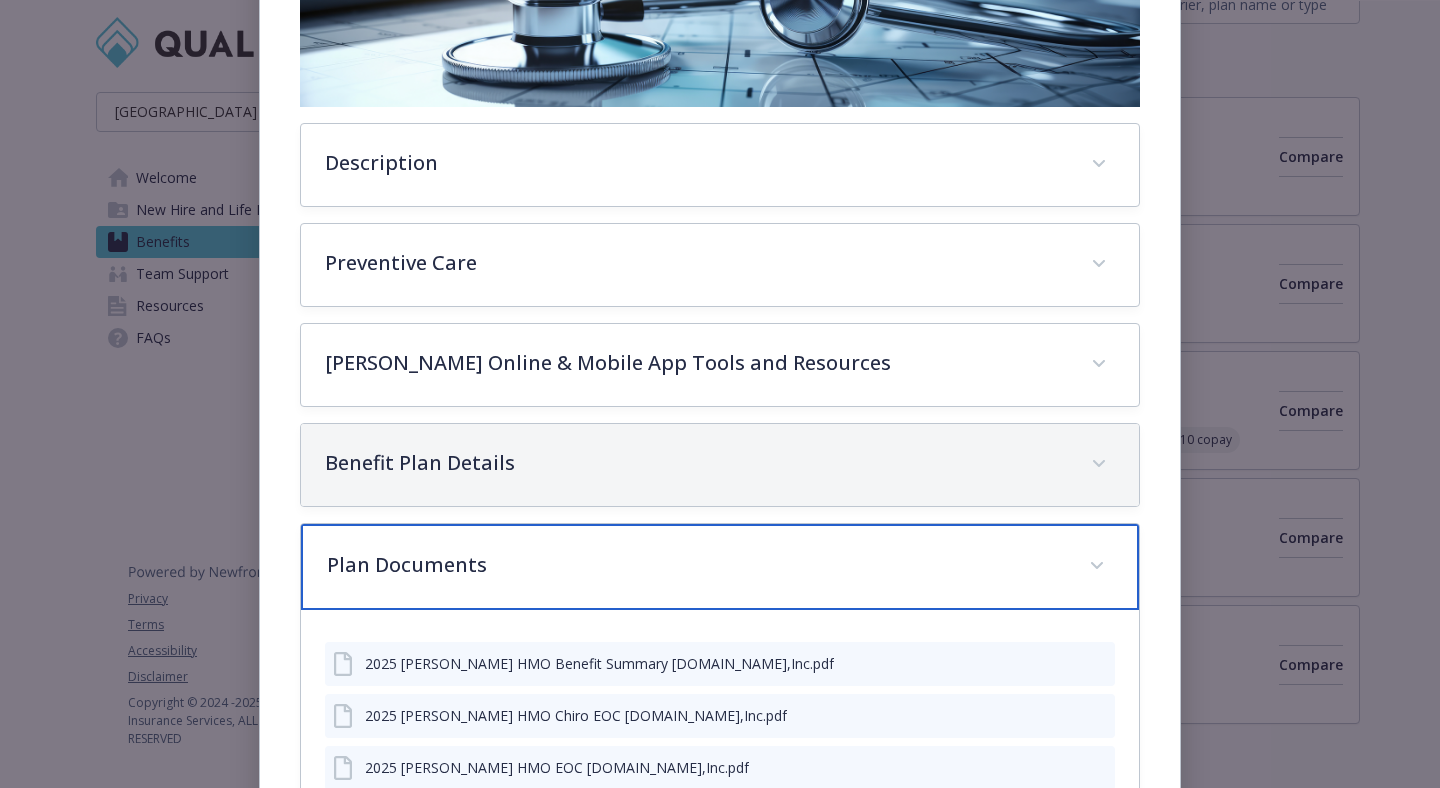 scroll, scrollTop: 549, scrollLeft: 0, axis: vertical 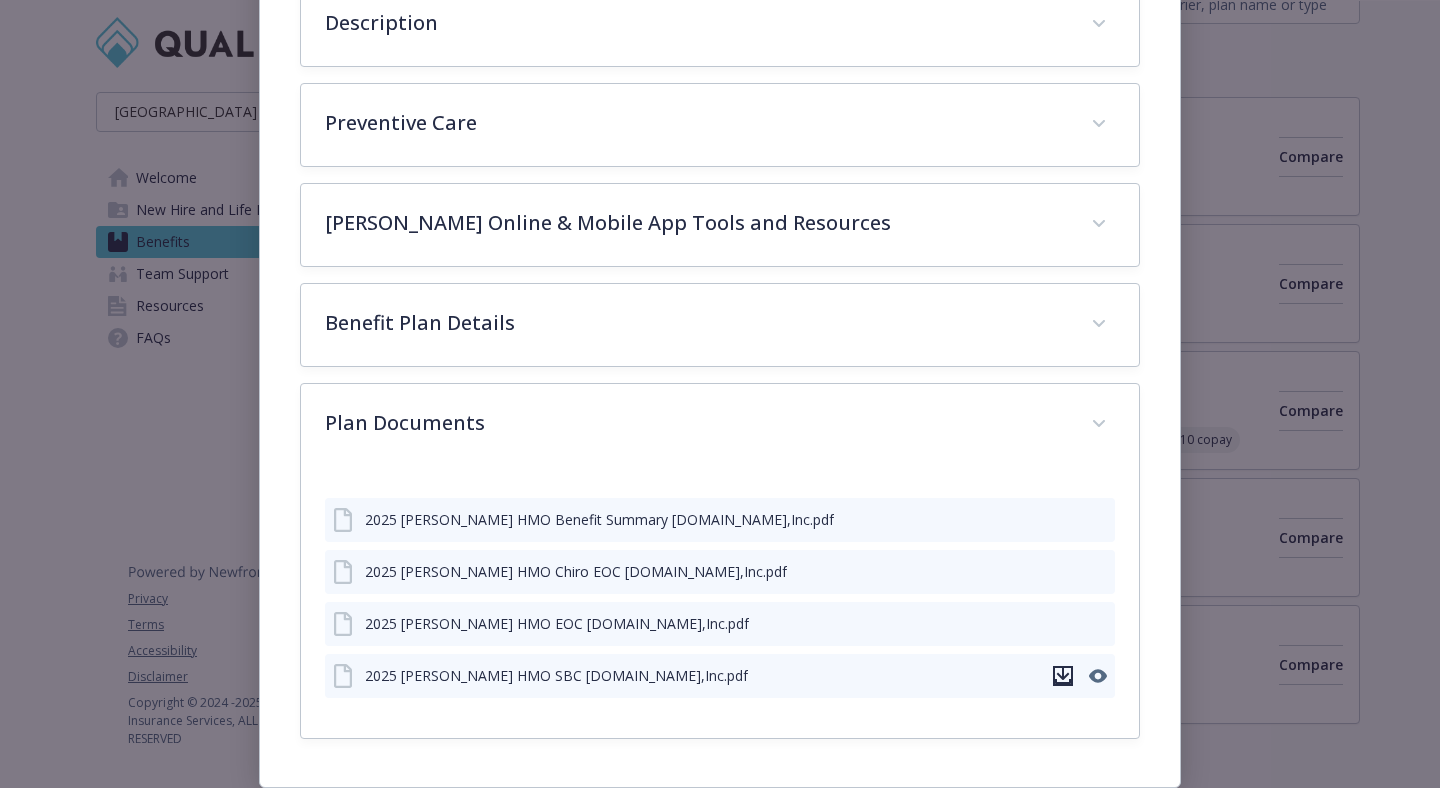 click 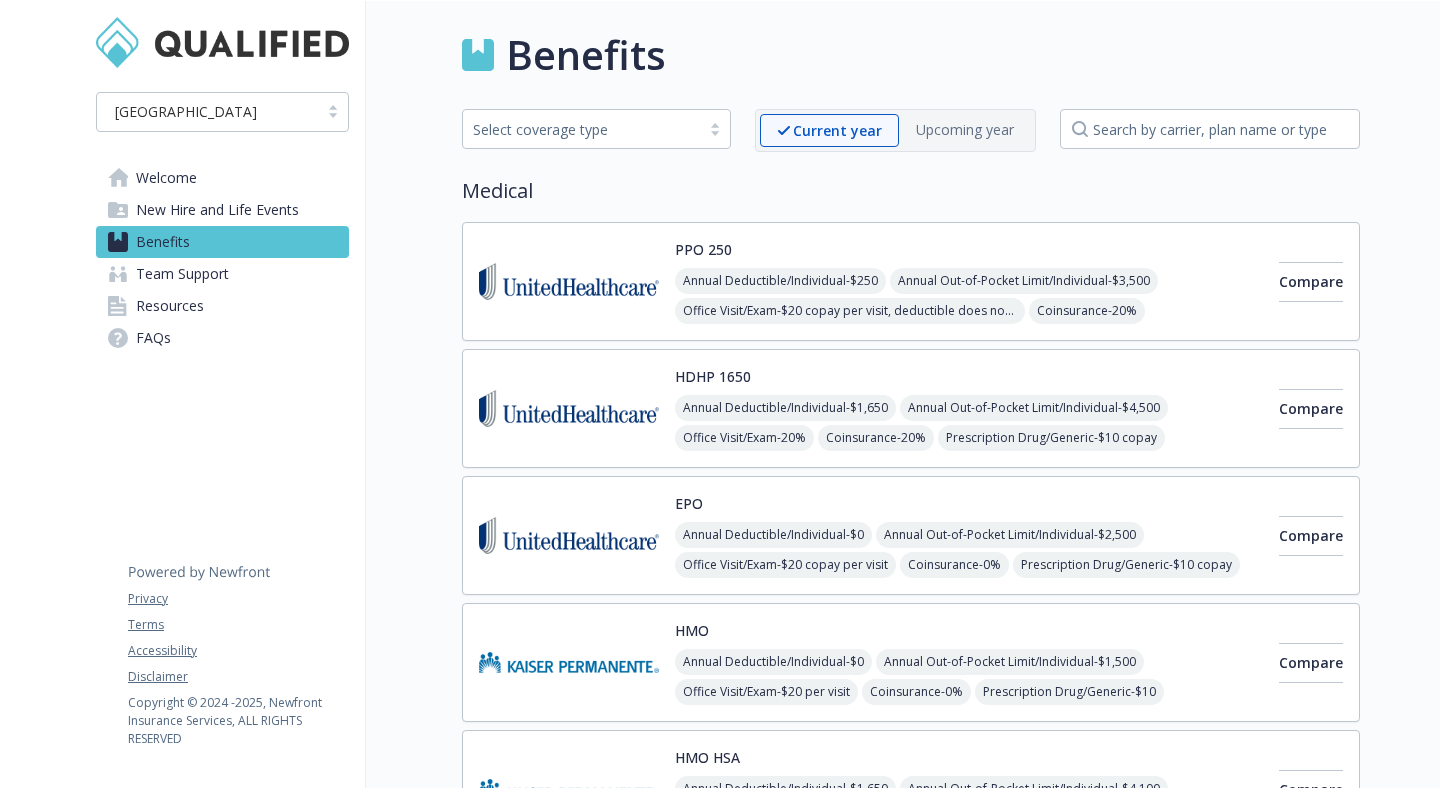 scroll, scrollTop: 0, scrollLeft: 0, axis: both 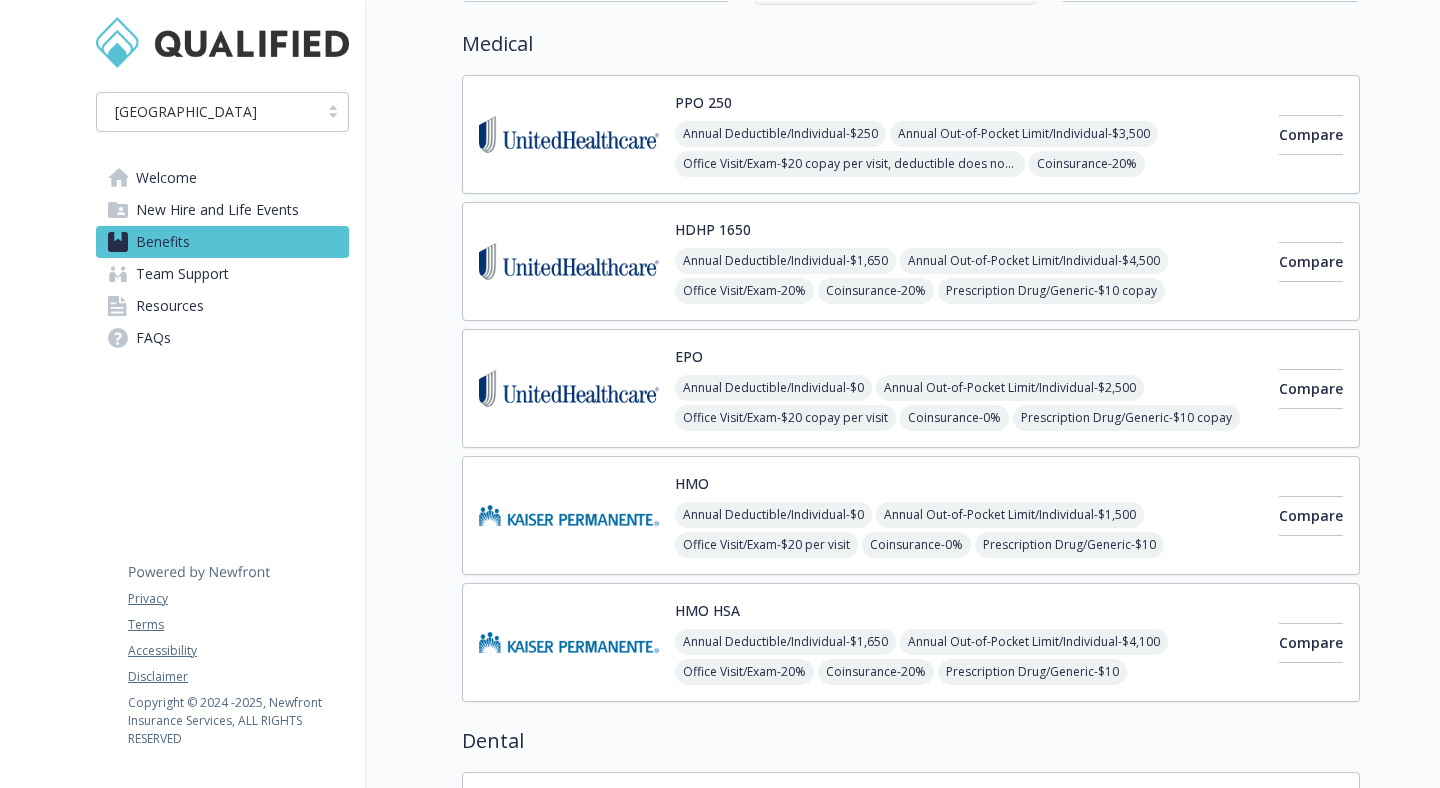 click at bounding box center [569, 515] 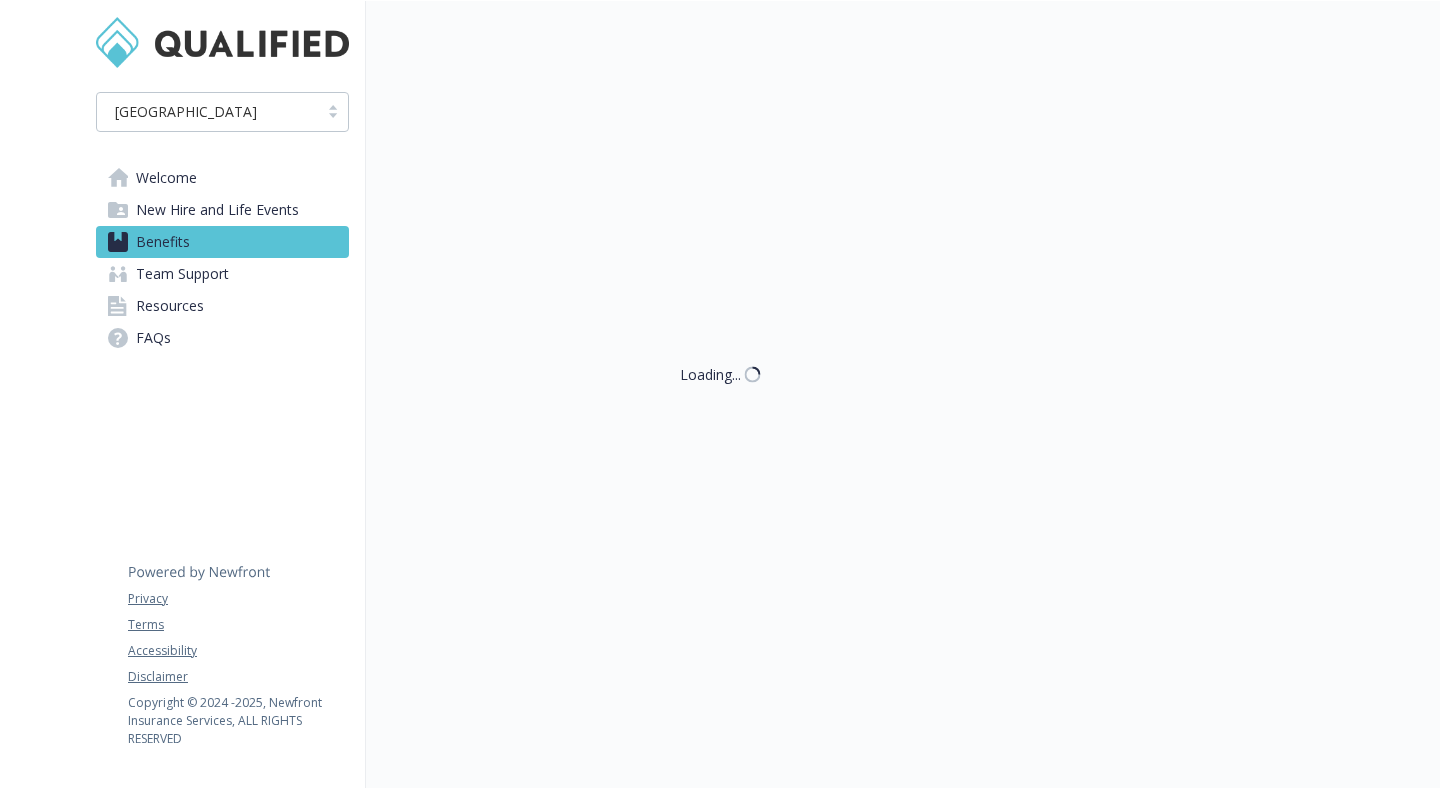 scroll, scrollTop: 147, scrollLeft: 0, axis: vertical 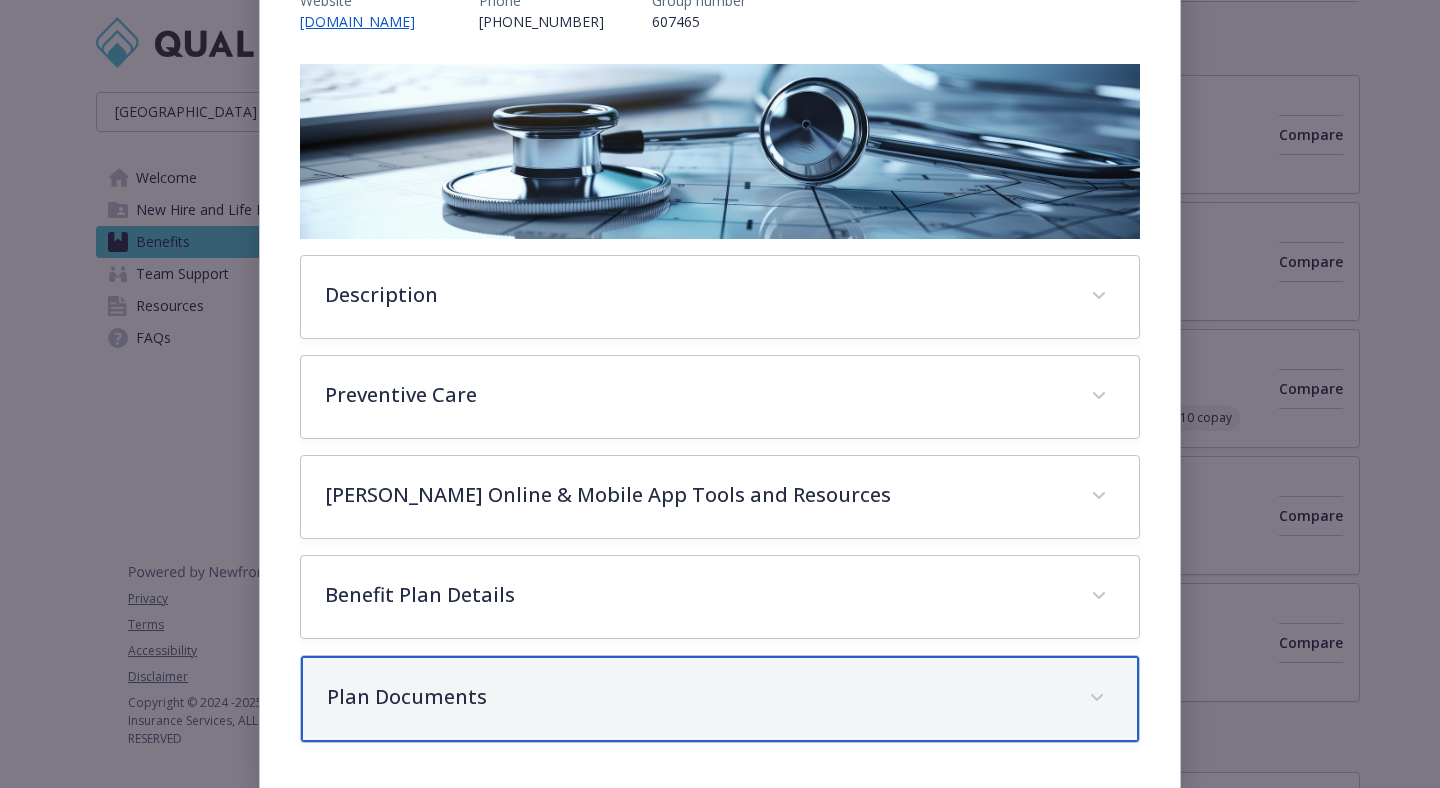 click on "Plan Documents" at bounding box center [696, 697] 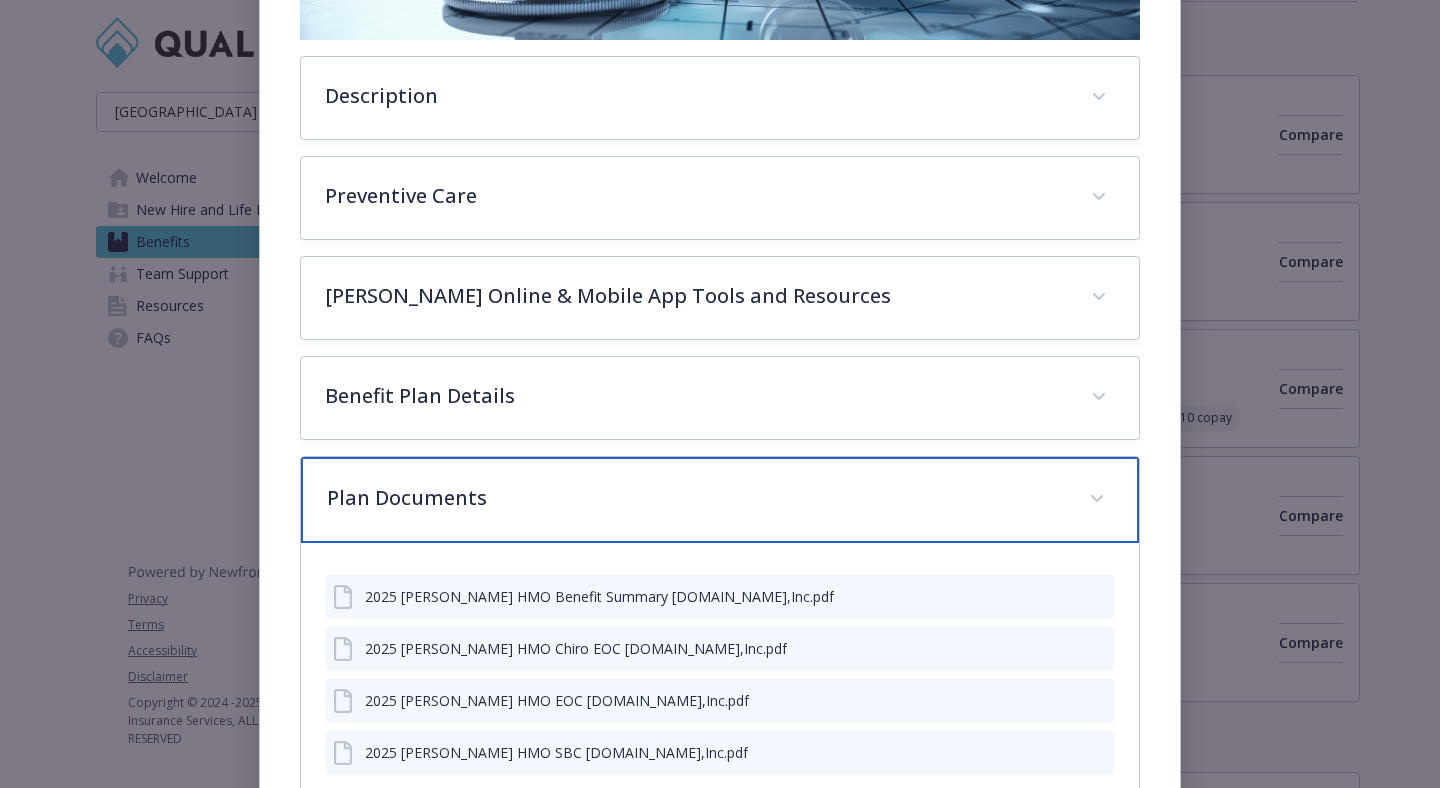 scroll, scrollTop: 549, scrollLeft: 0, axis: vertical 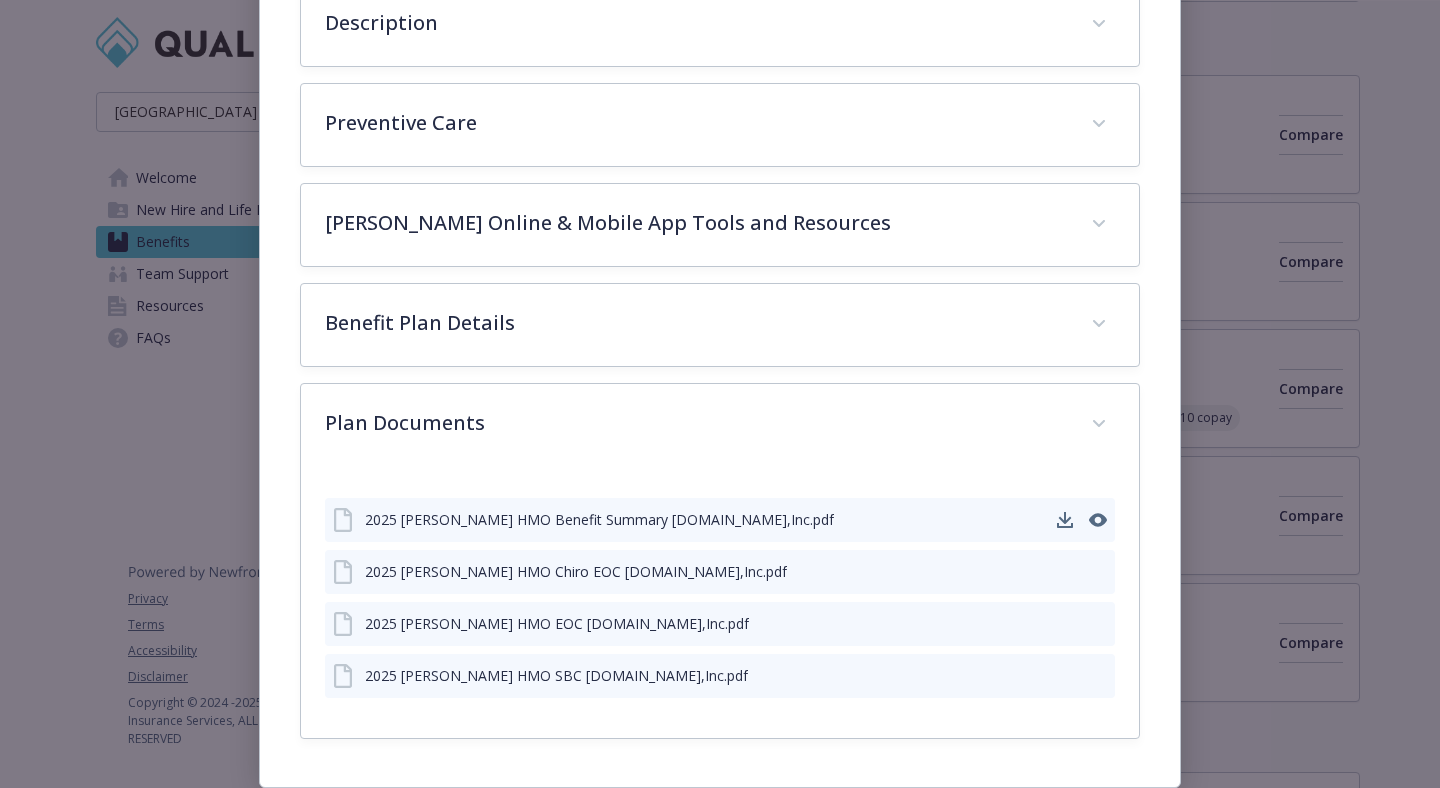 click on "2025 [PERSON_NAME] HMO Benefit Summary [DOMAIN_NAME],Inc.pdf" at bounding box center [599, 519] 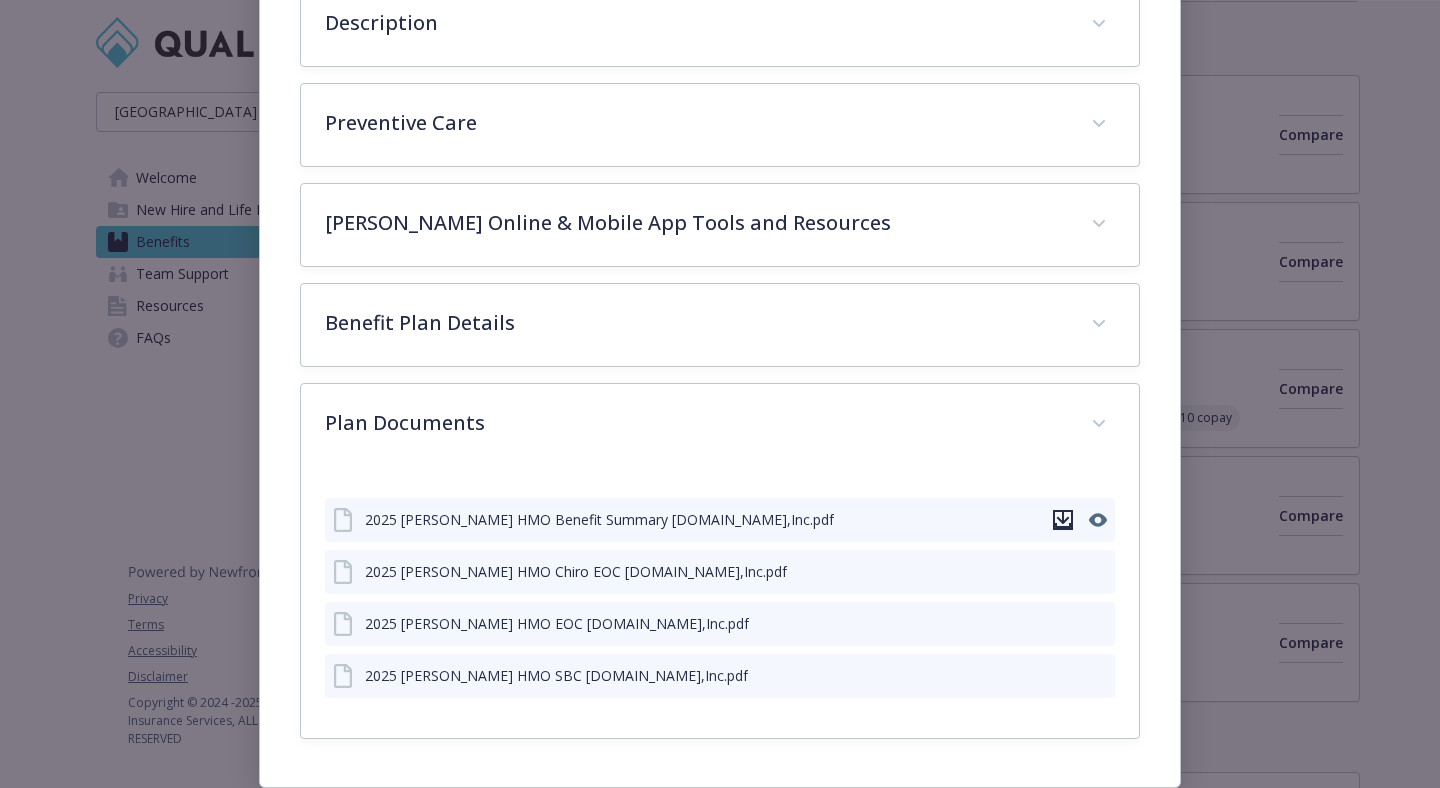 click 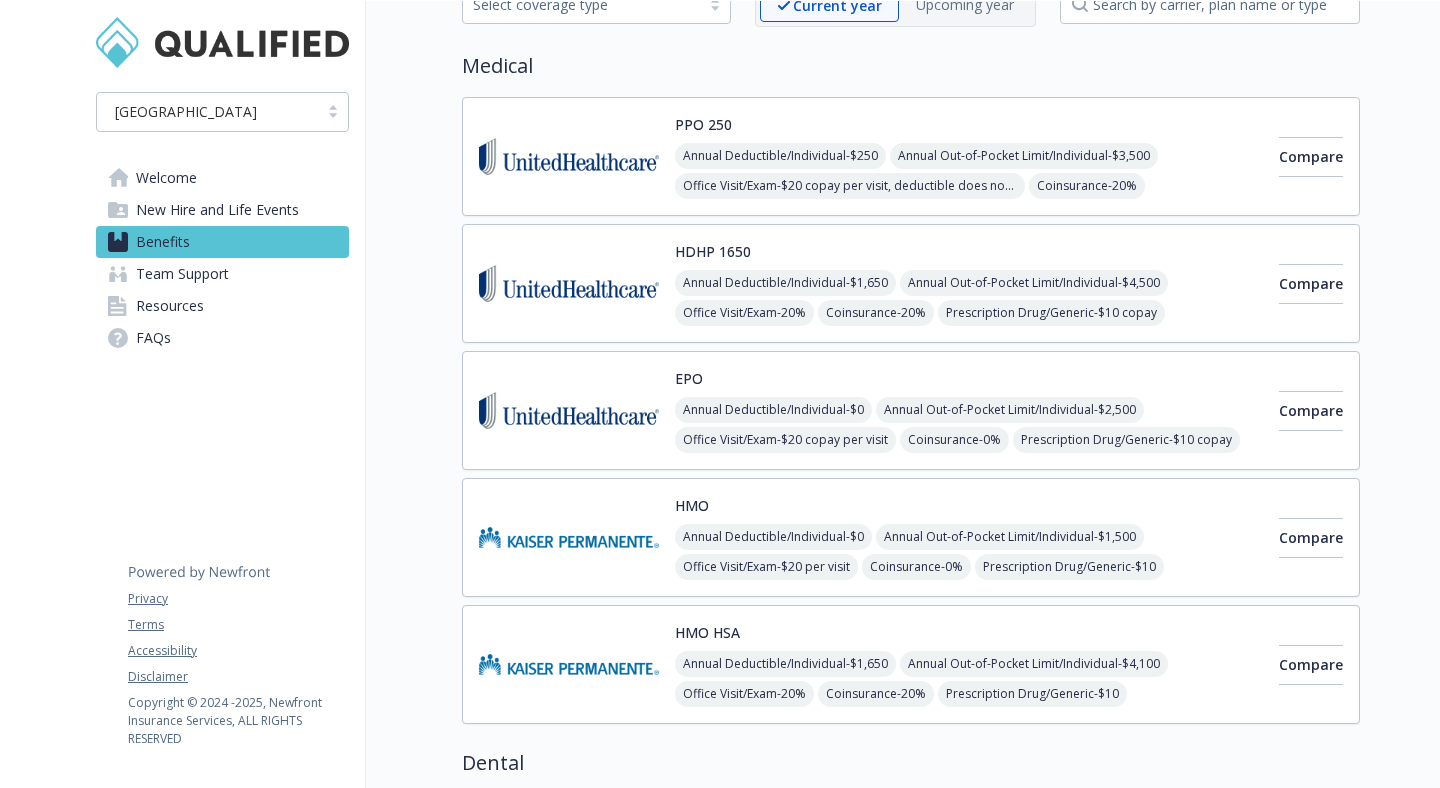 scroll, scrollTop: 0, scrollLeft: 0, axis: both 